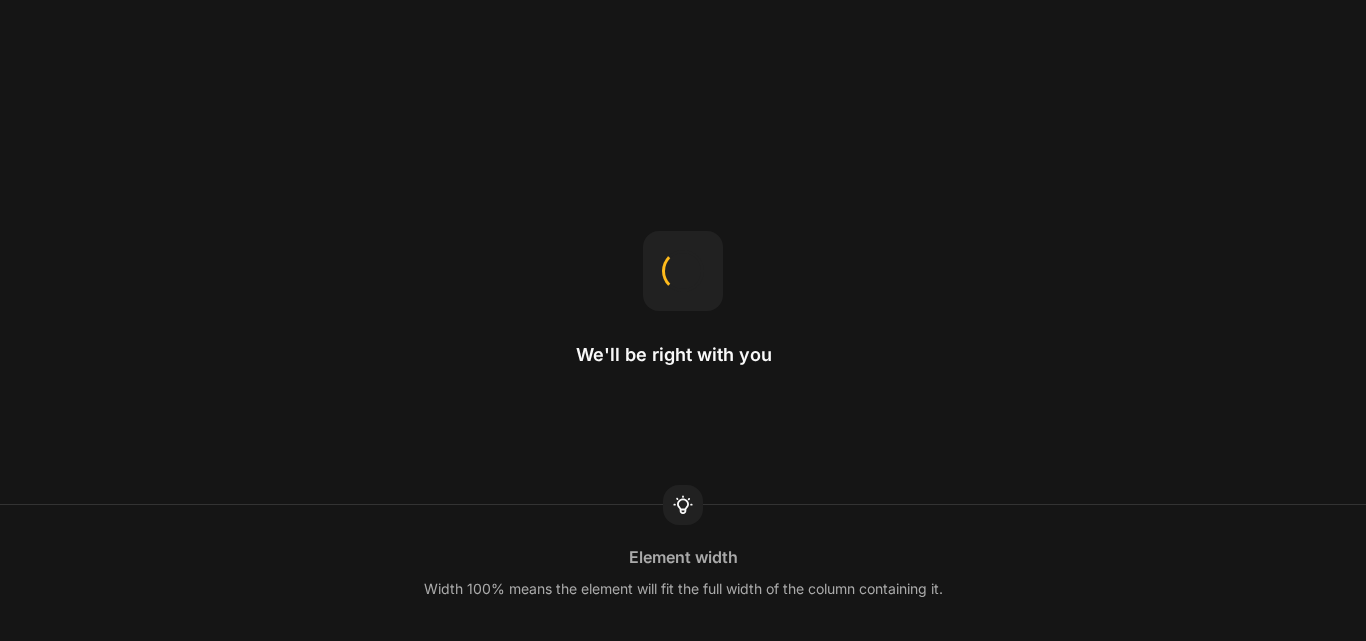 scroll, scrollTop: 0, scrollLeft: 0, axis: both 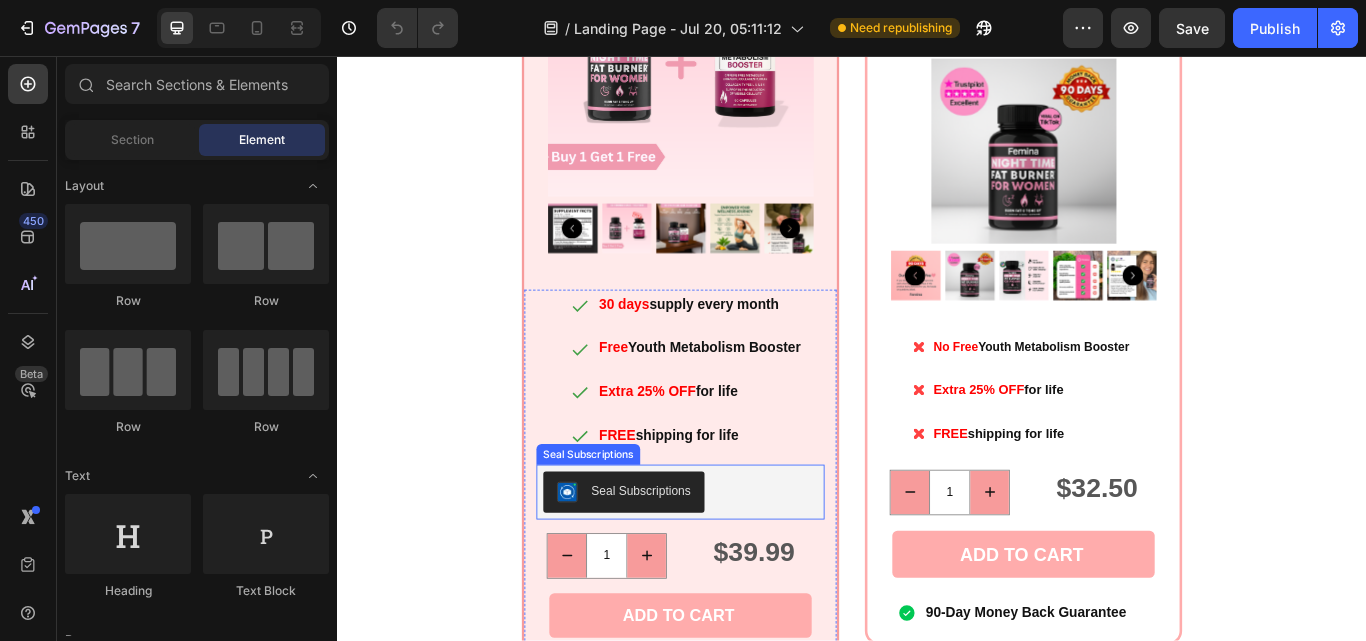 click on "Seal Subscriptions" at bounding box center (737, 565) 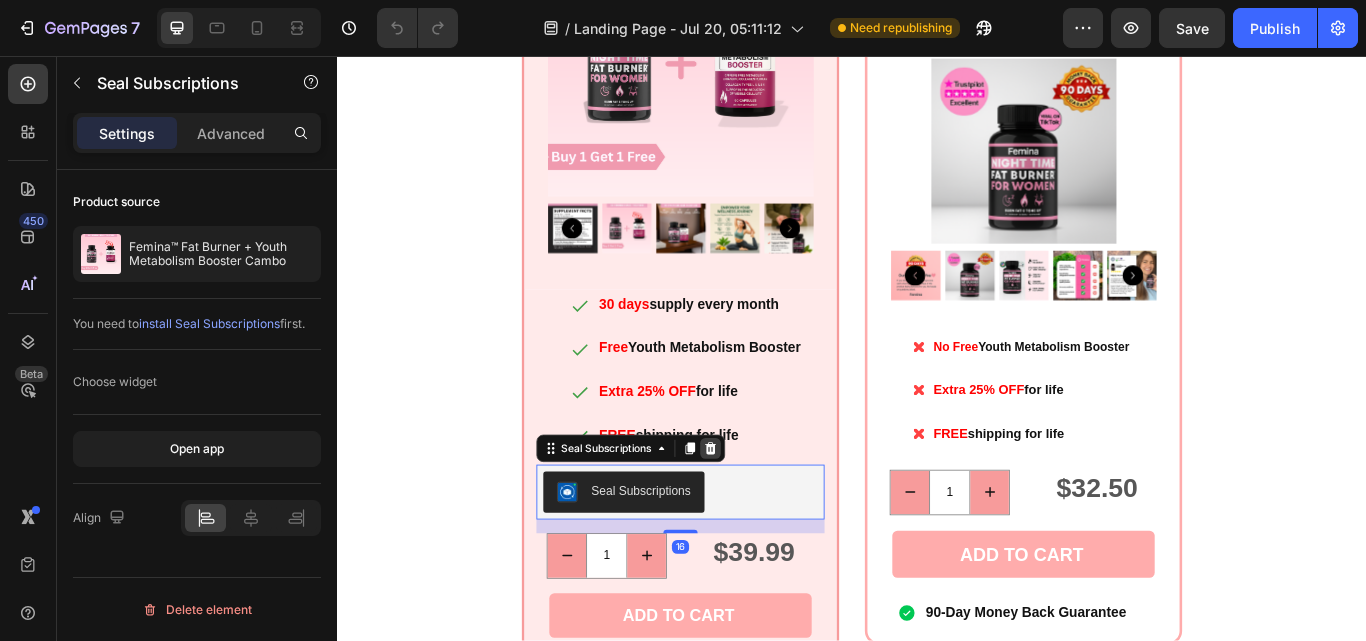 click 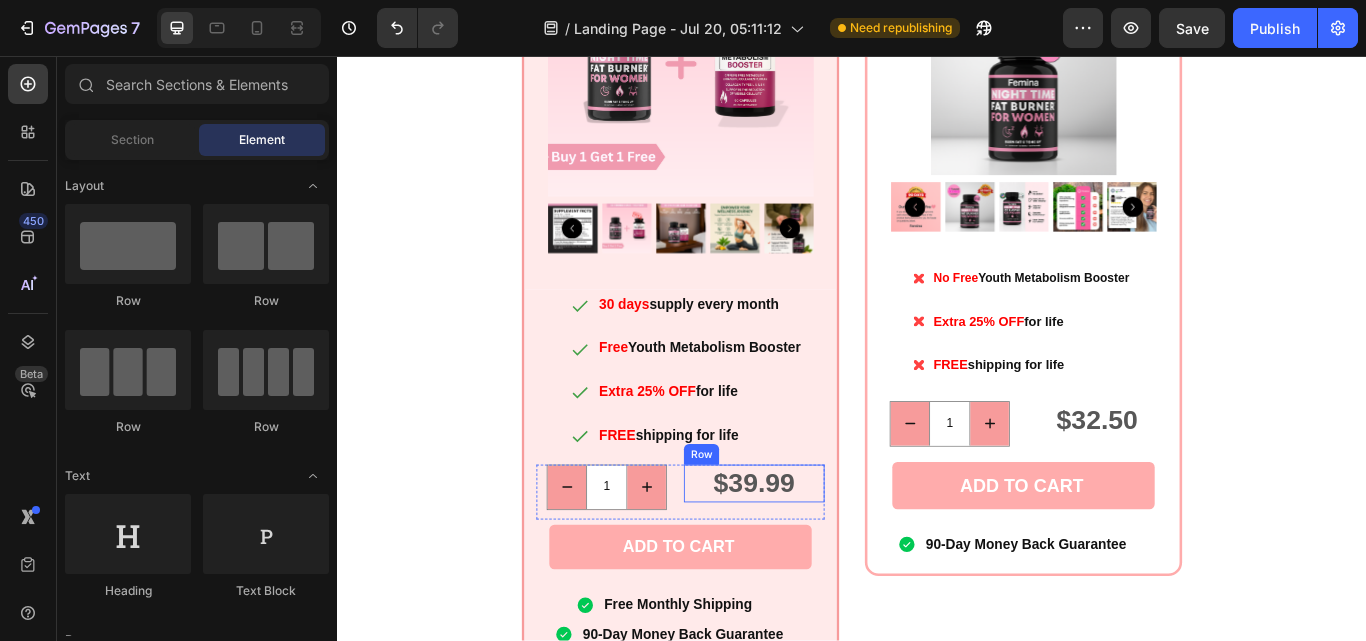 click on "$39.99 Product Price Product Price Row" at bounding box center [823, 555] 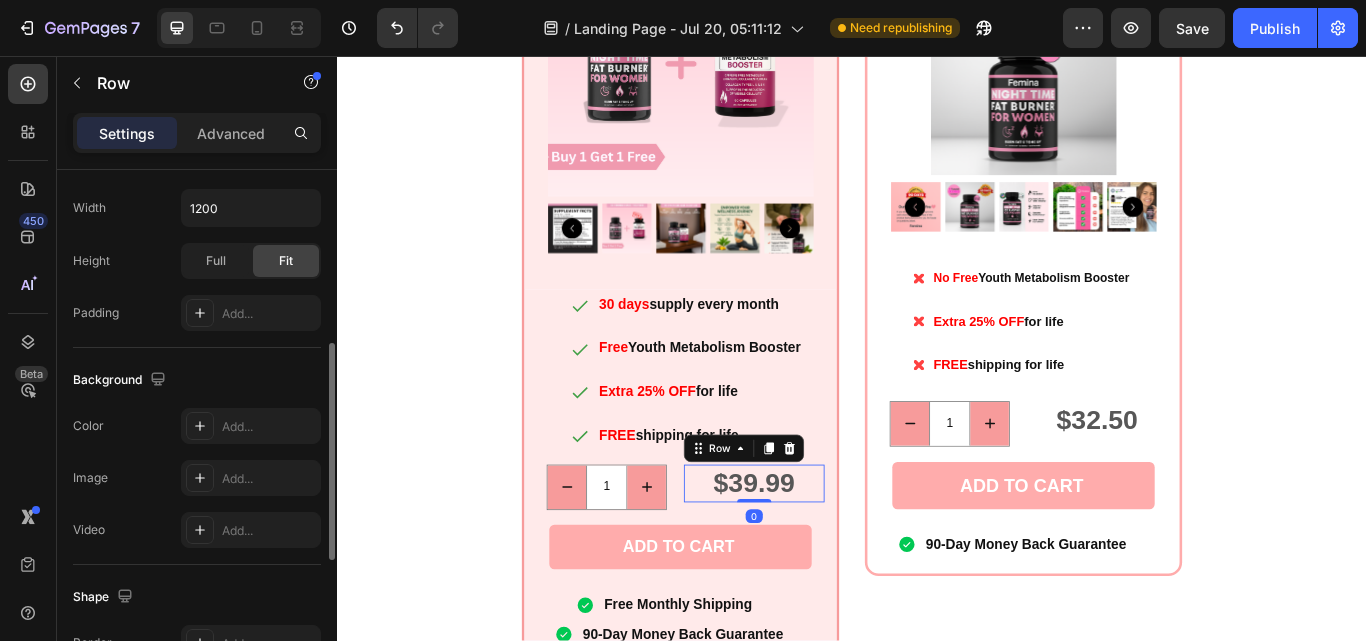 scroll, scrollTop: 753, scrollLeft: 0, axis: vertical 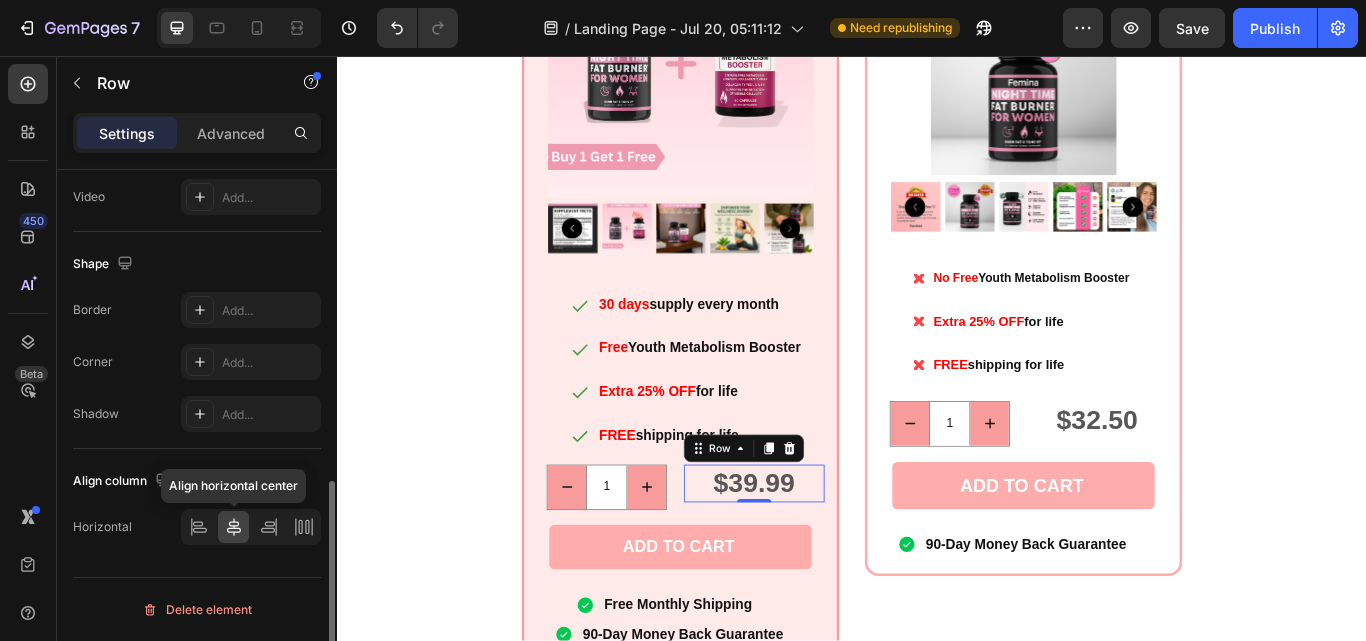 click 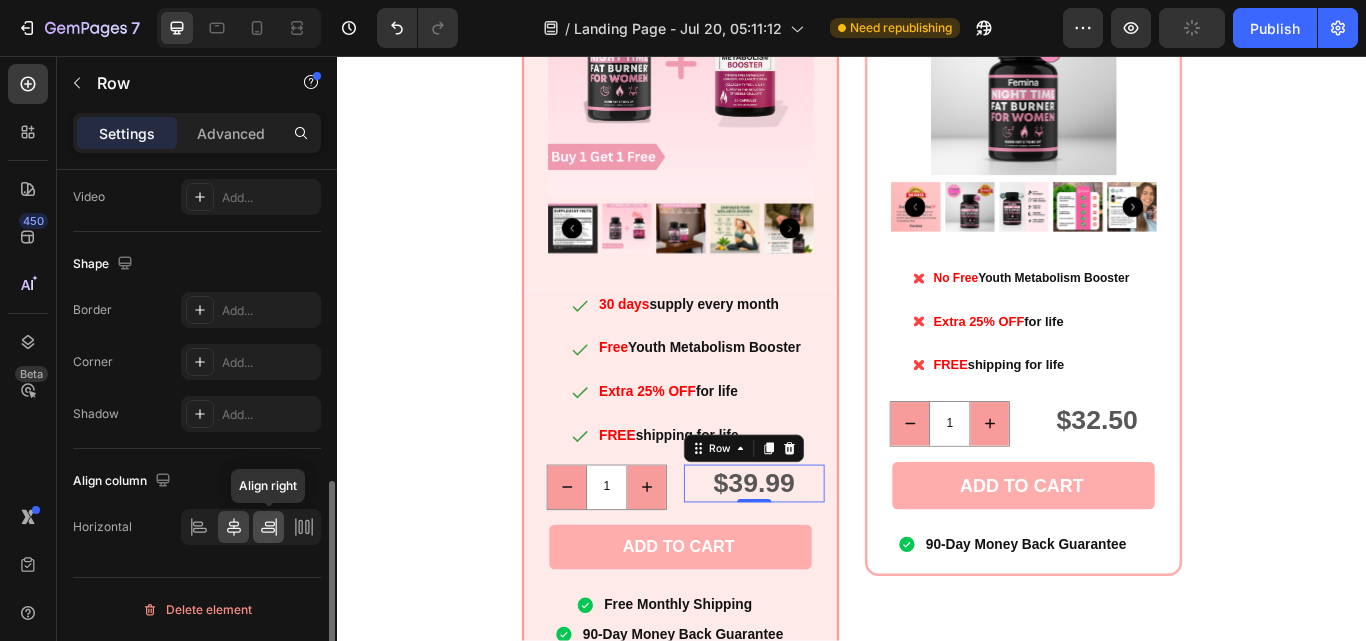 click 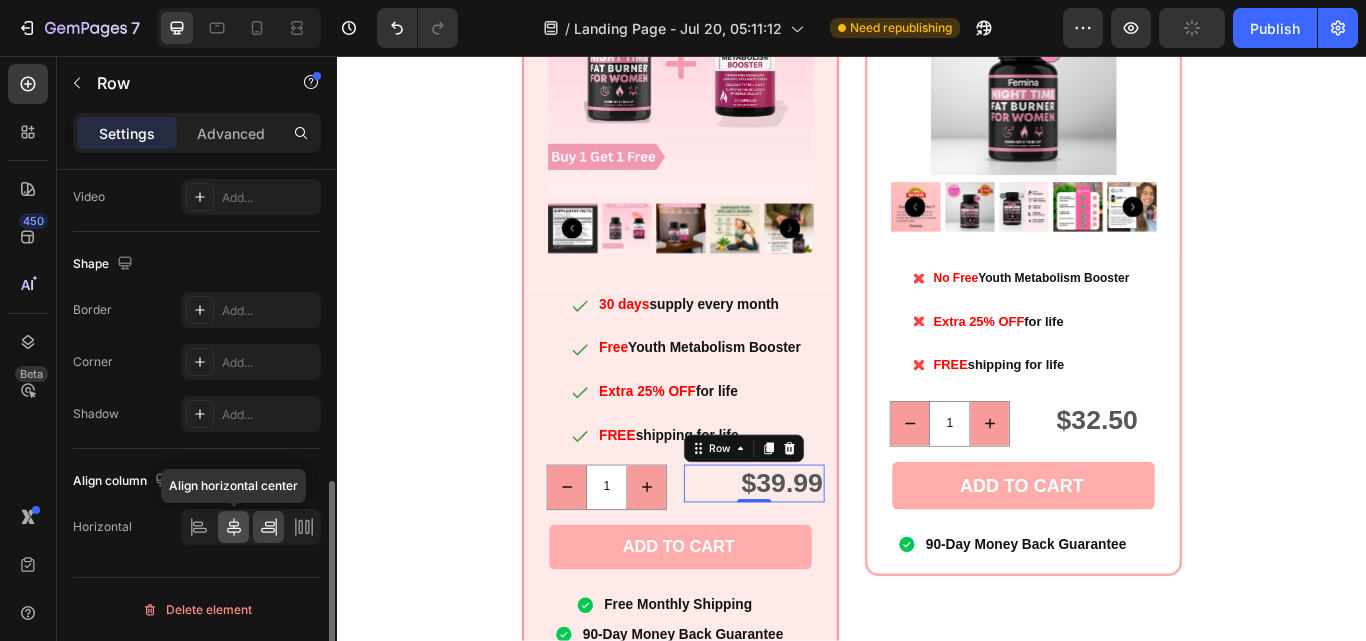 click 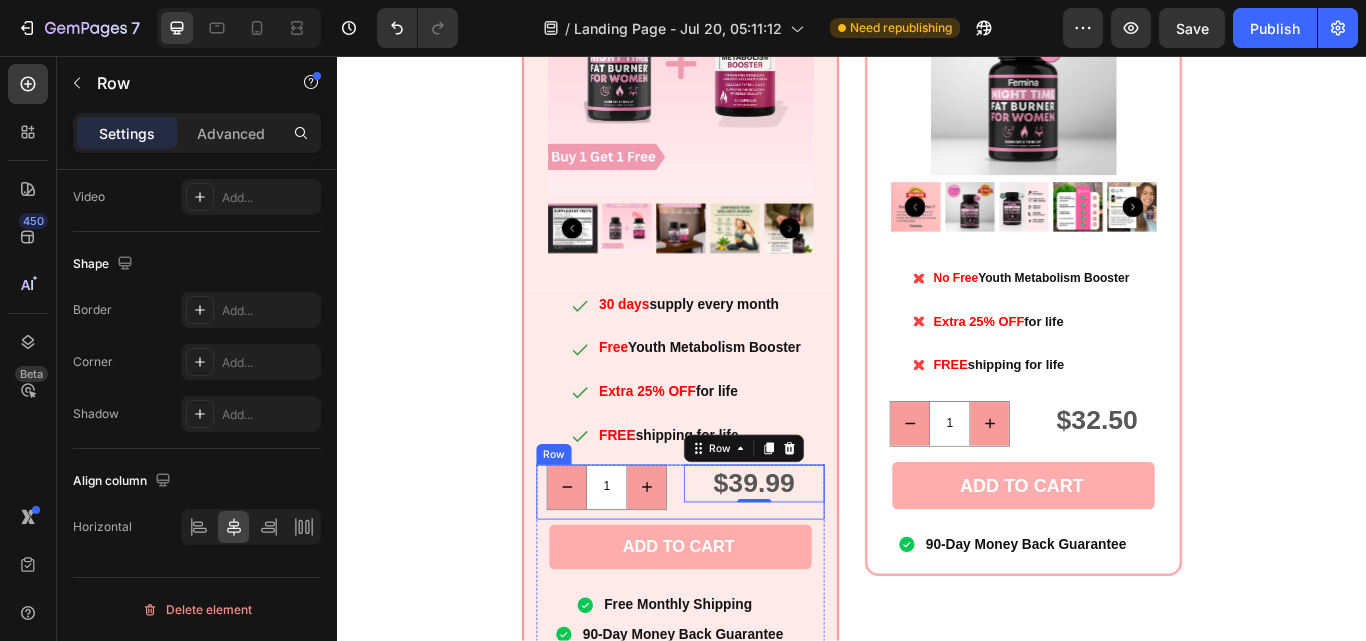 click on "1
Product Quantity $39.99 Product Price Product Price Row   0 Row" at bounding box center [737, 565] 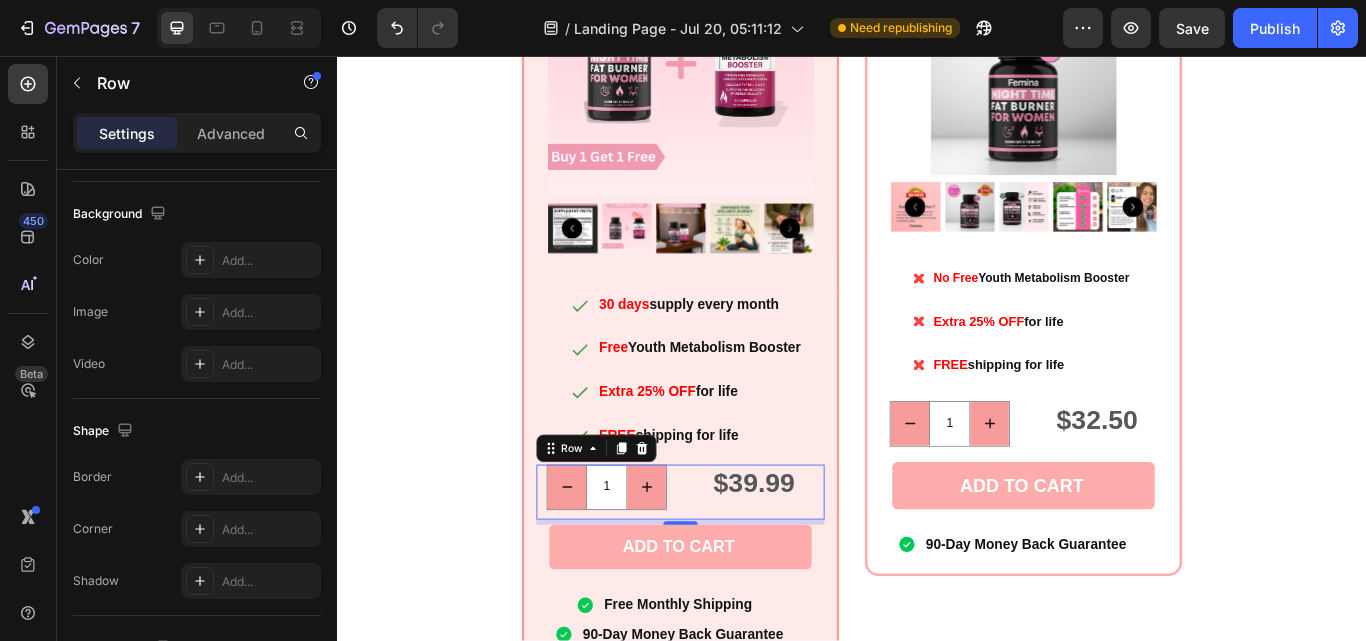 scroll, scrollTop: 920, scrollLeft: 0, axis: vertical 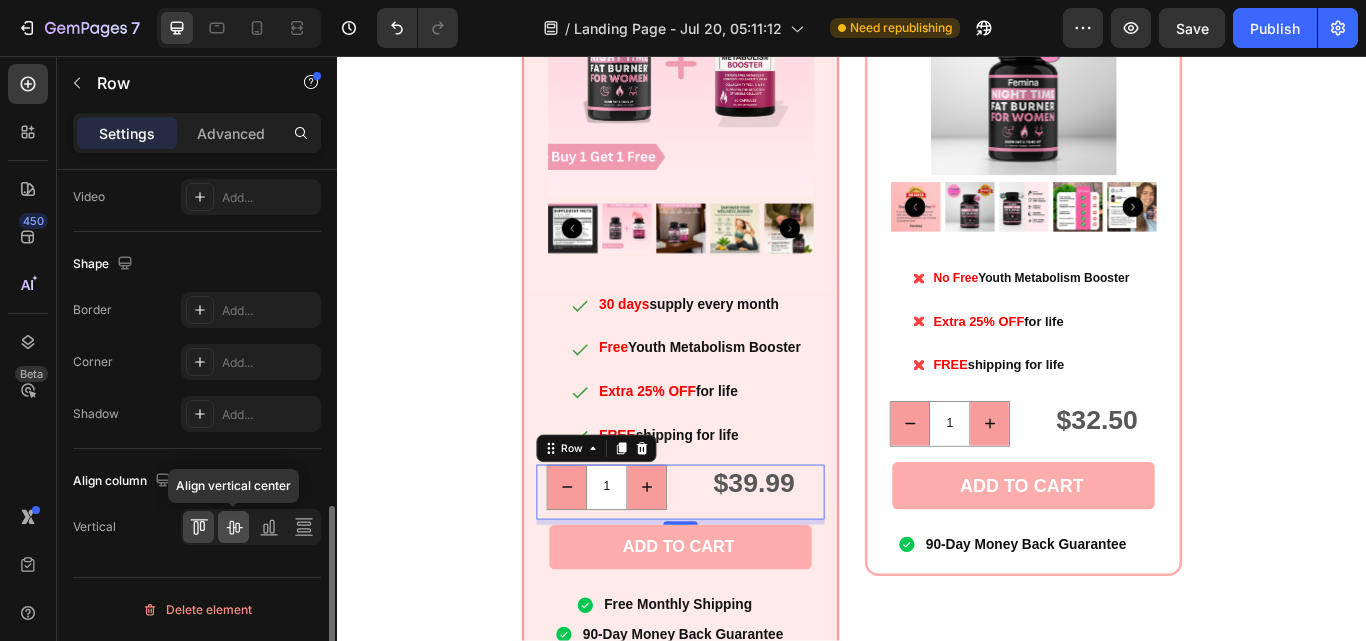 click 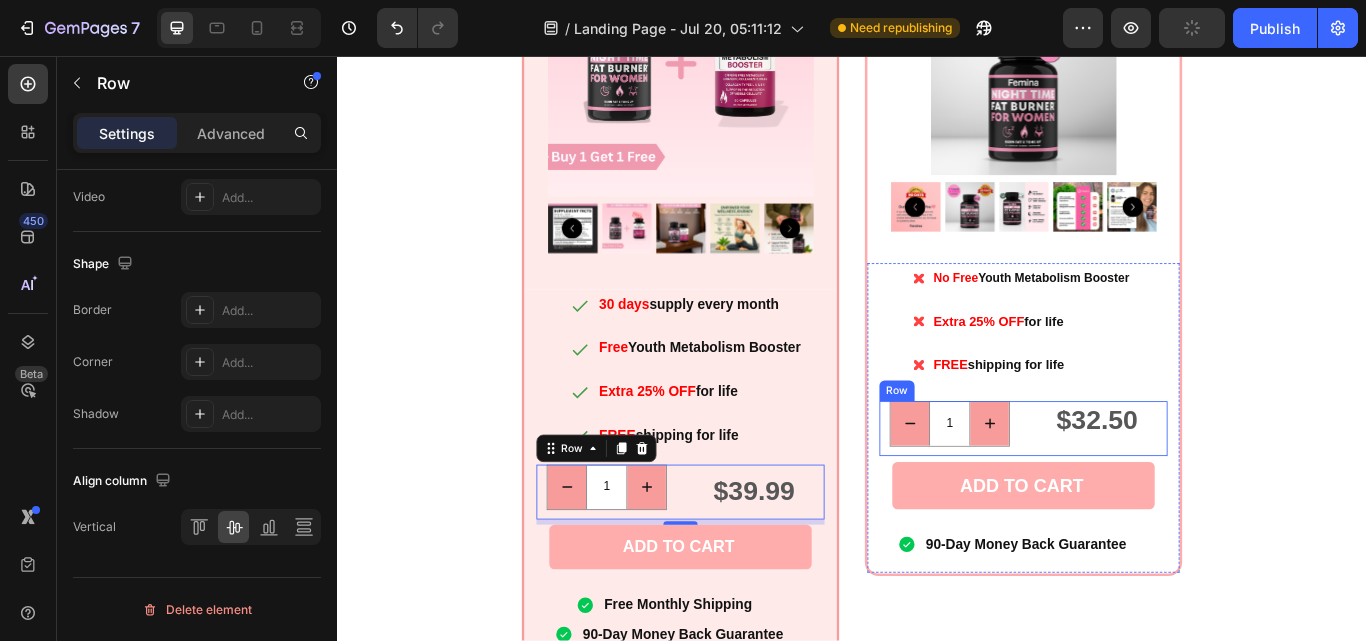 click on "$32.50 Product Price Product Price Row" at bounding box center [1223, 491] 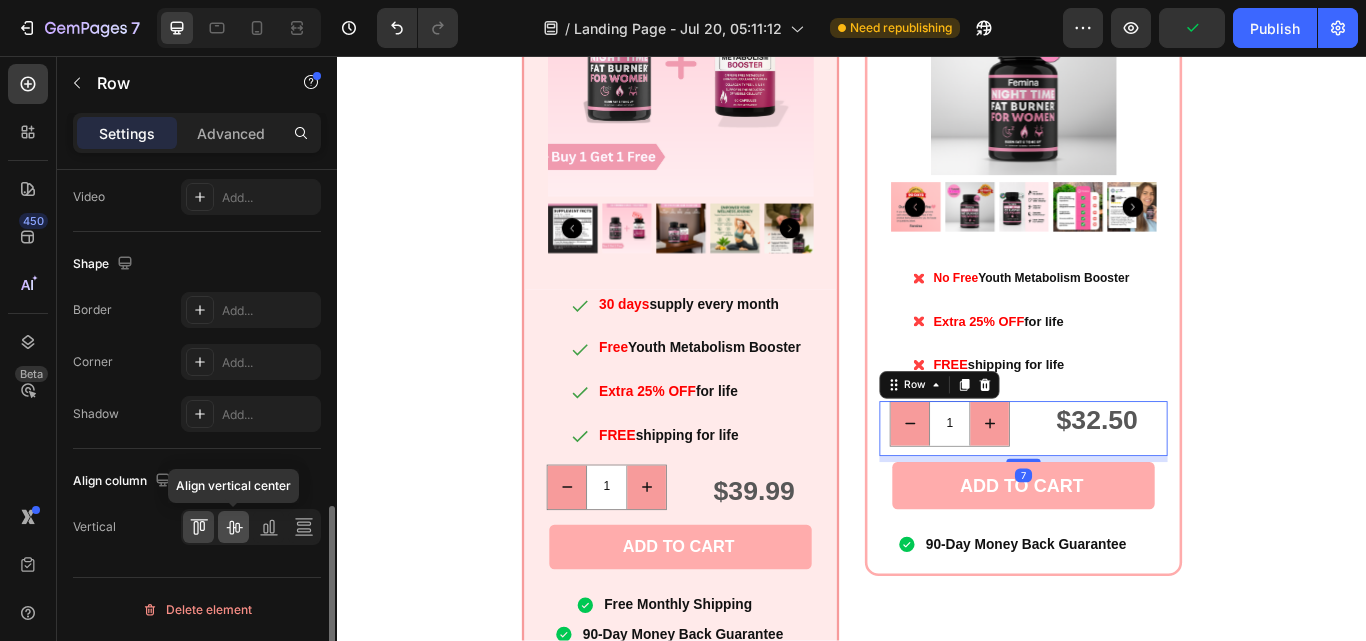 click 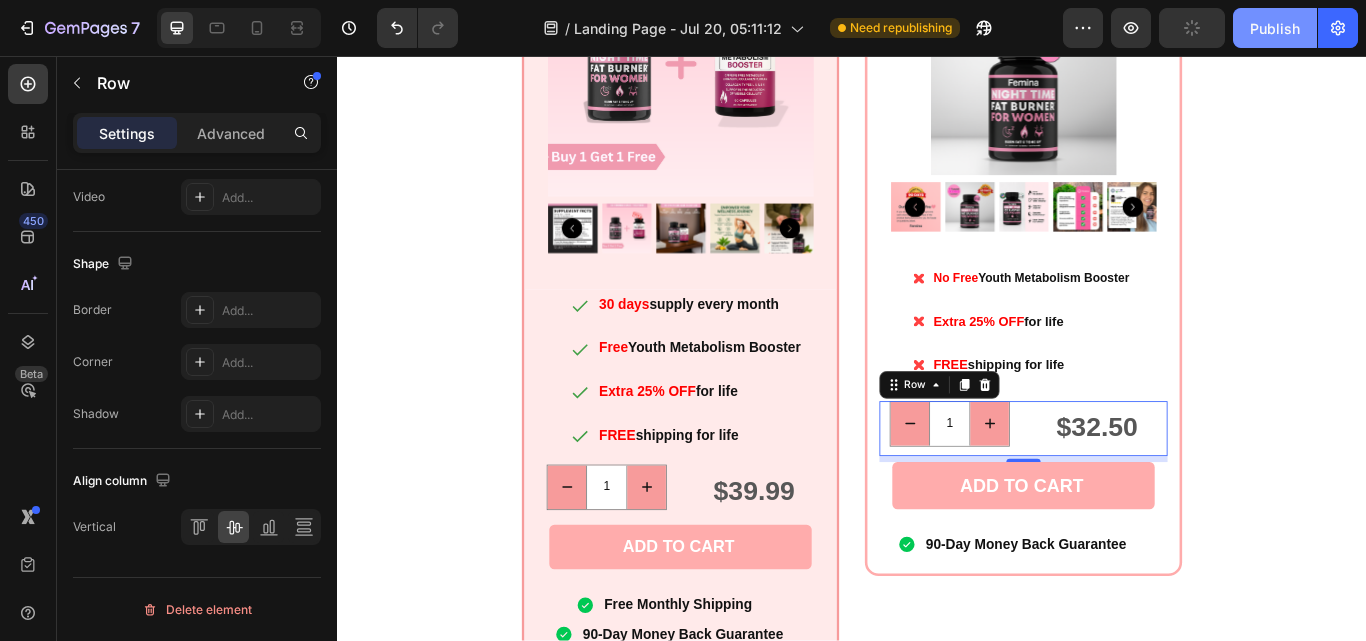 click on "Publish" 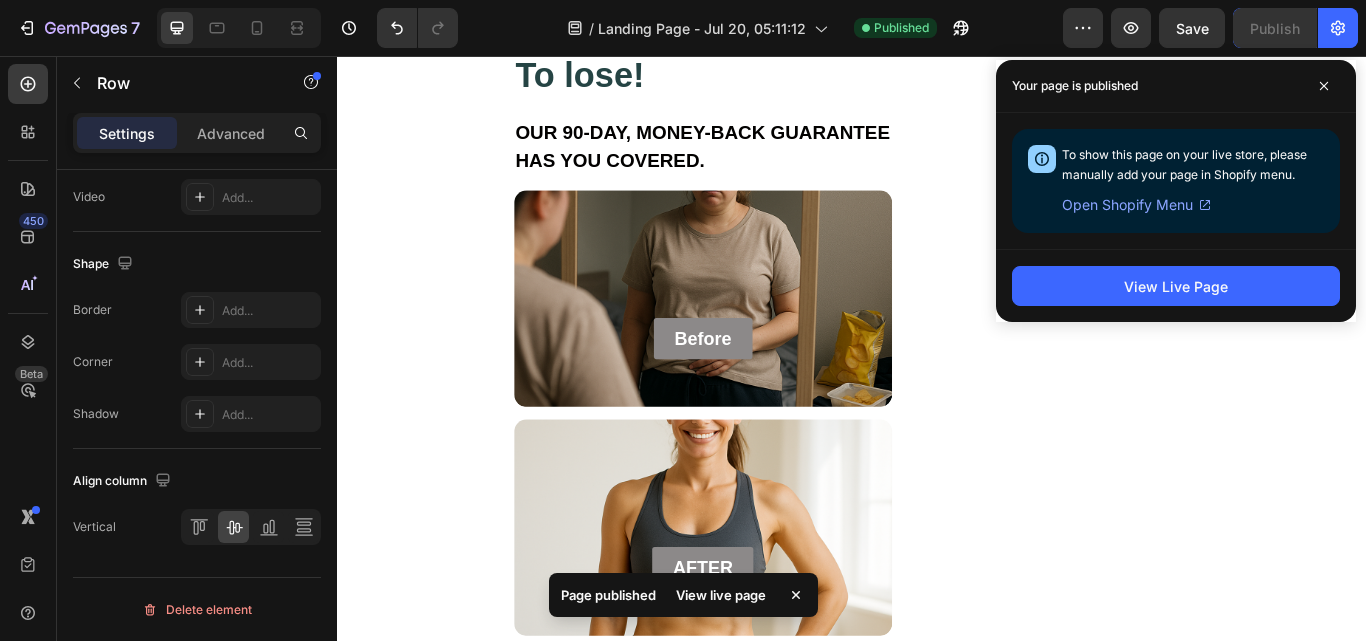 scroll, scrollTop: 10548, scrollLeft: 0, axis: vertical 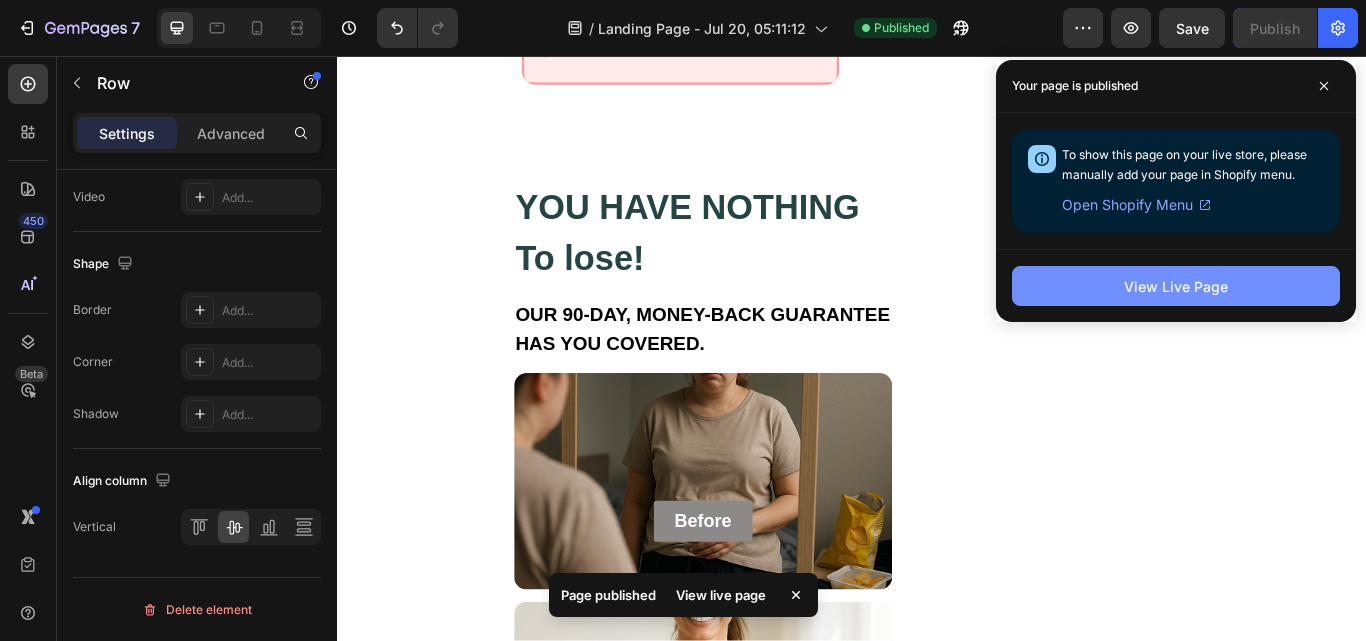 click on "View Live Page" at bounding box center (1176, 286) 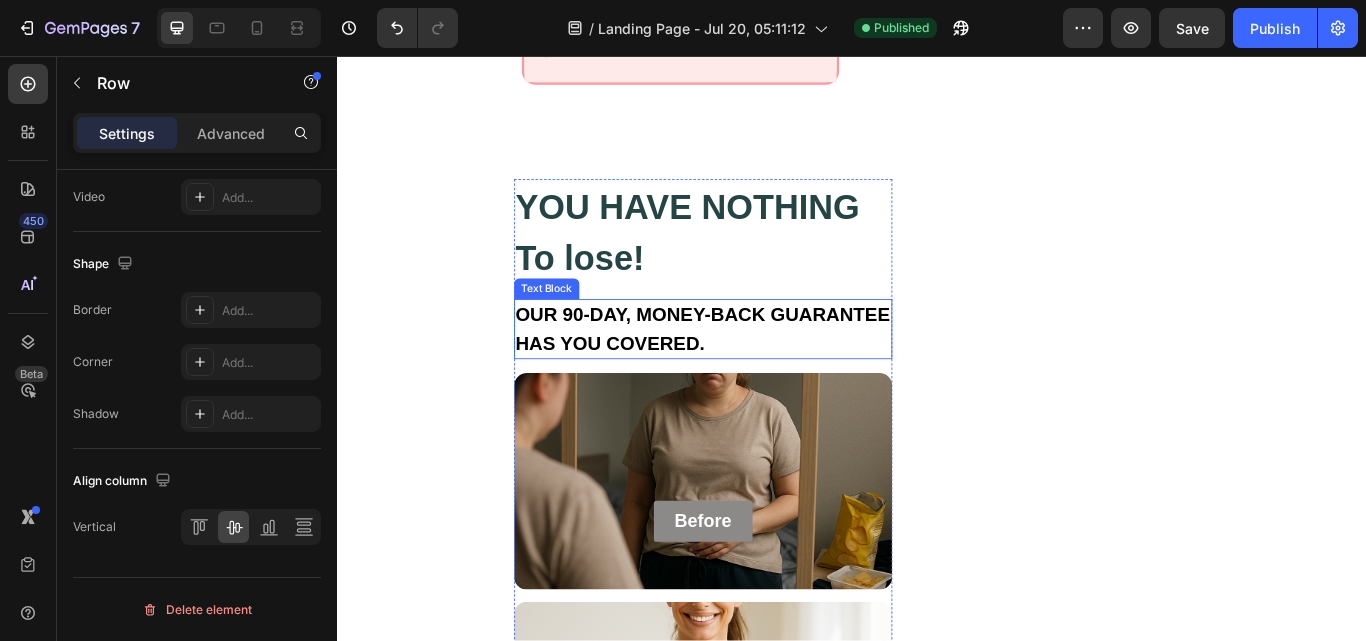 scroll, scrollTop: 10181, scrollLeft: 0, axis: vertical 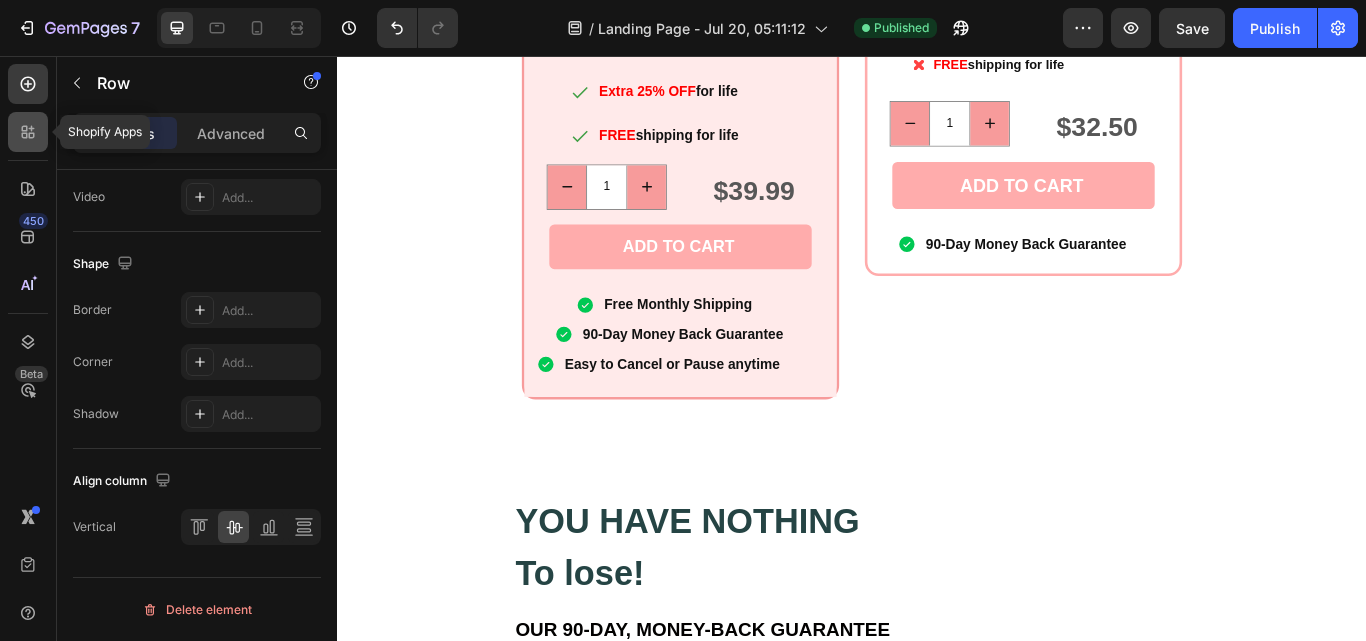 click 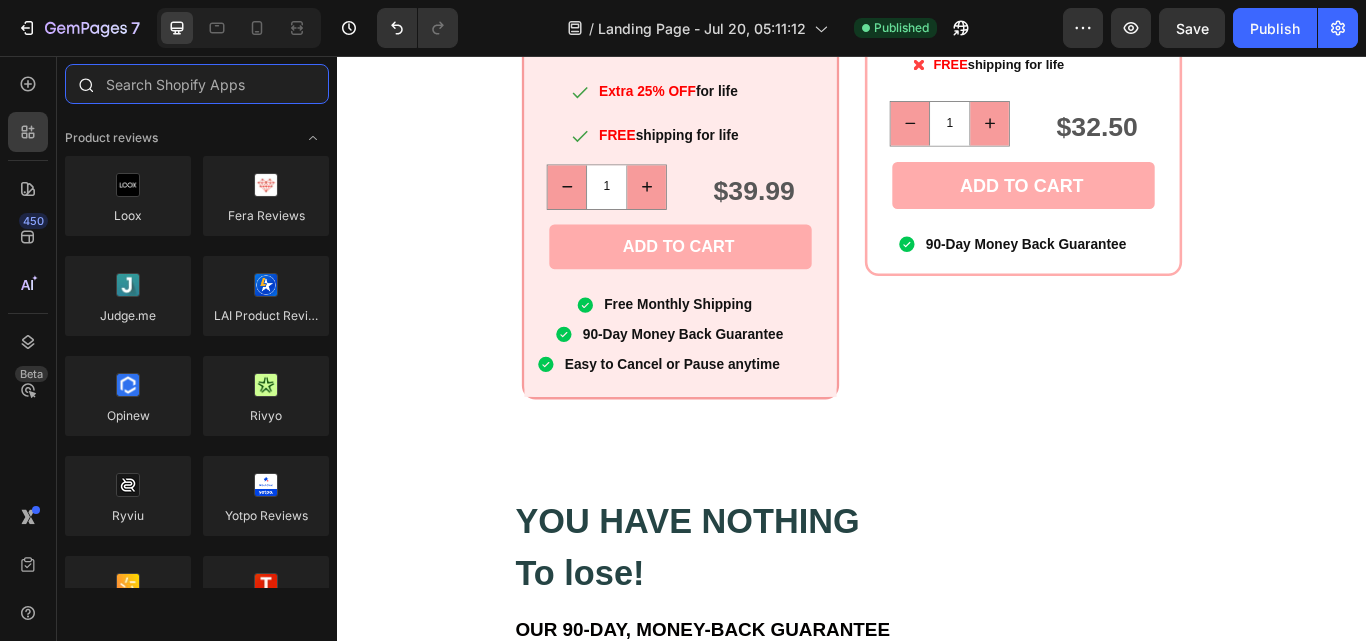 click at bounding box center [197, 84] 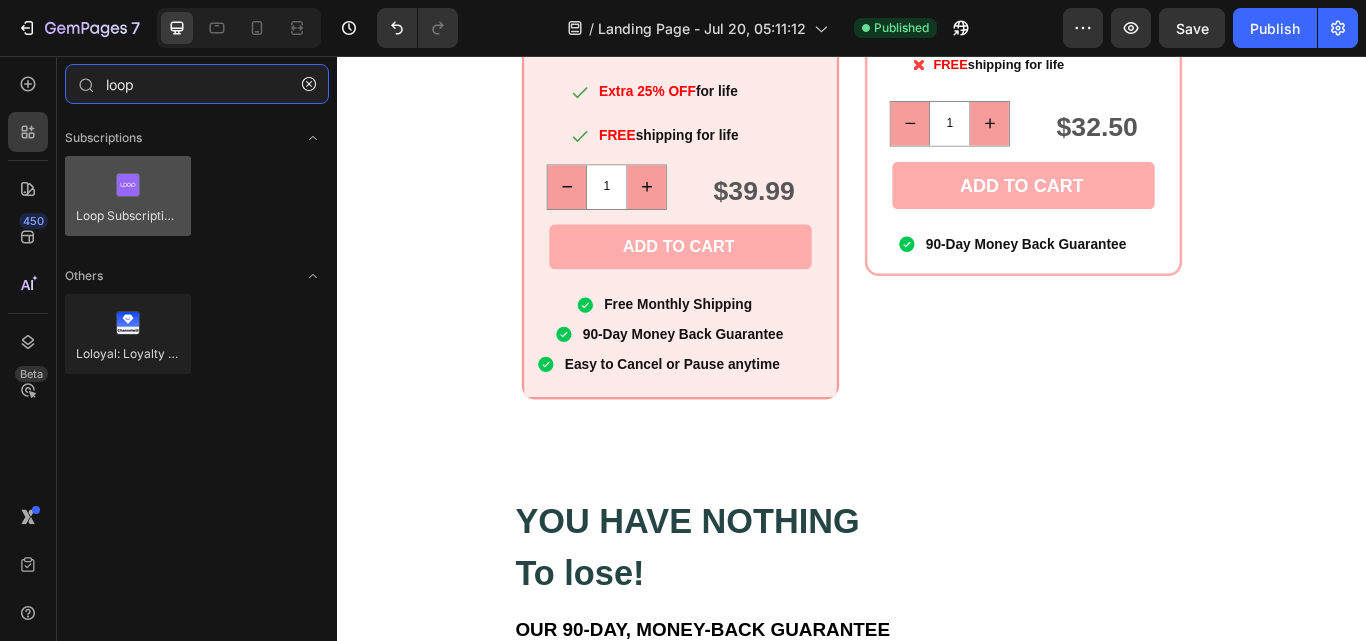 type on "loop" 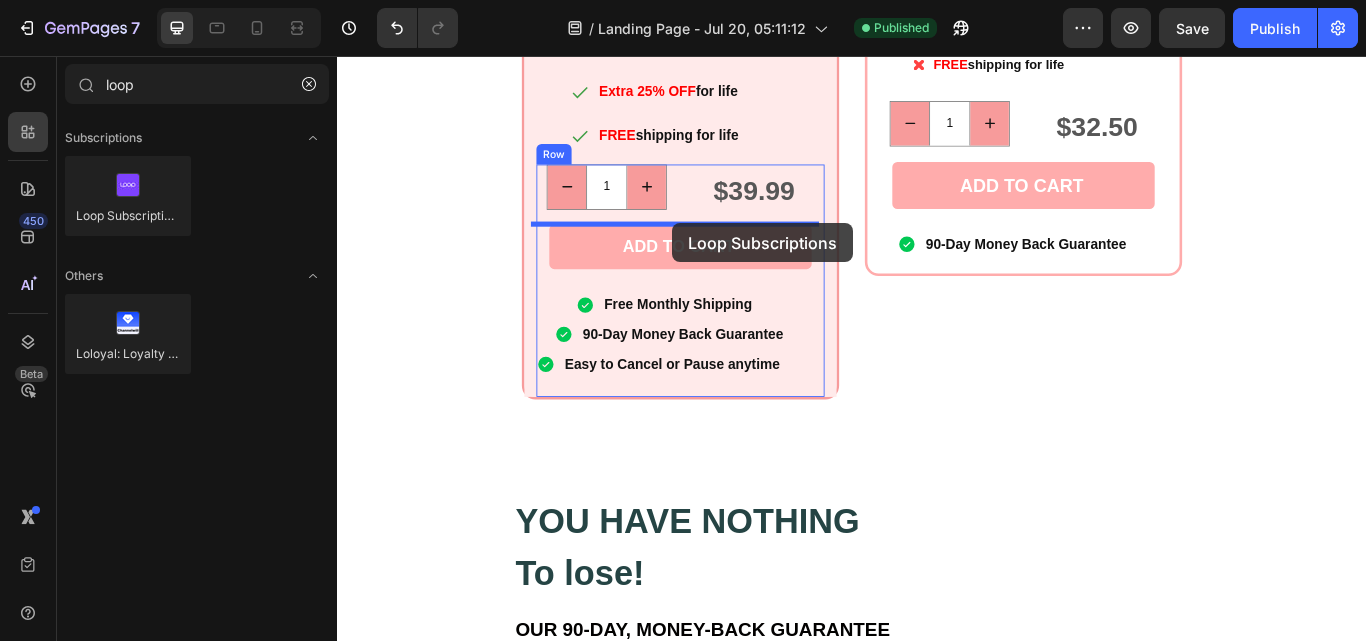 drag, startPoint x: 727, startPoint y: 263, endPoint x: 728, endPoint y: 250, distance: 13.038404 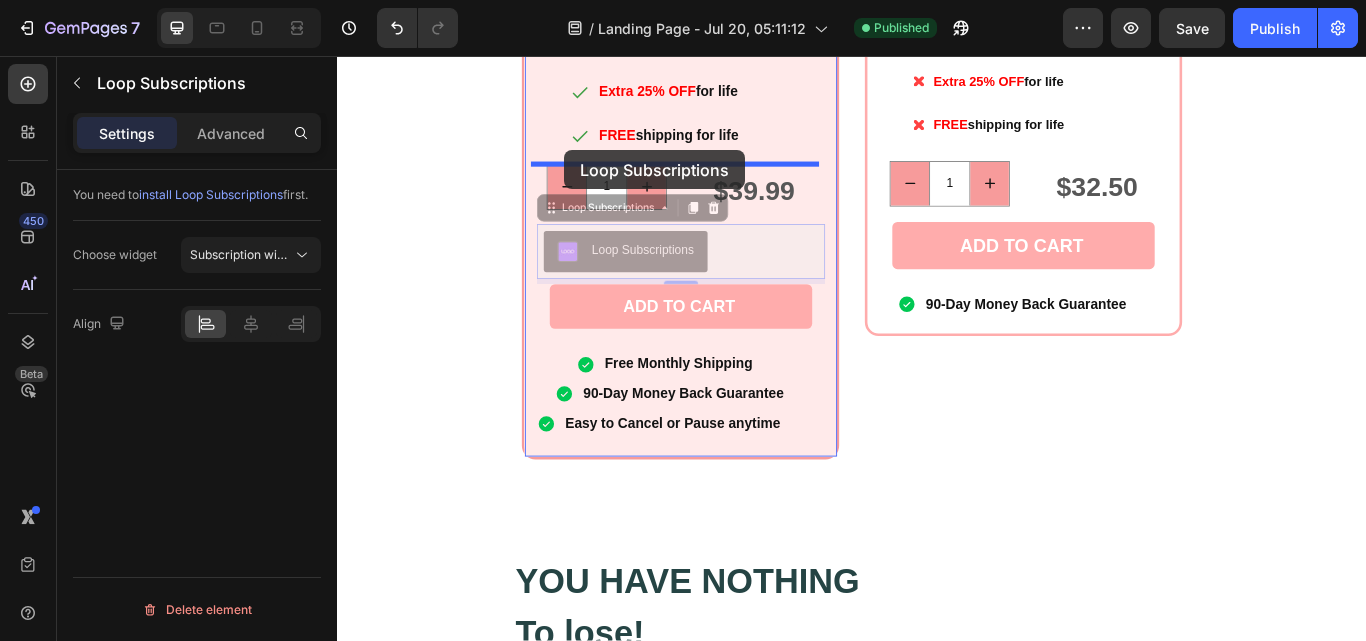 drag, startPoint x: 572, startPoint y: 235, endPoint x: 602, endPoint y: 166, distance: 75.23962 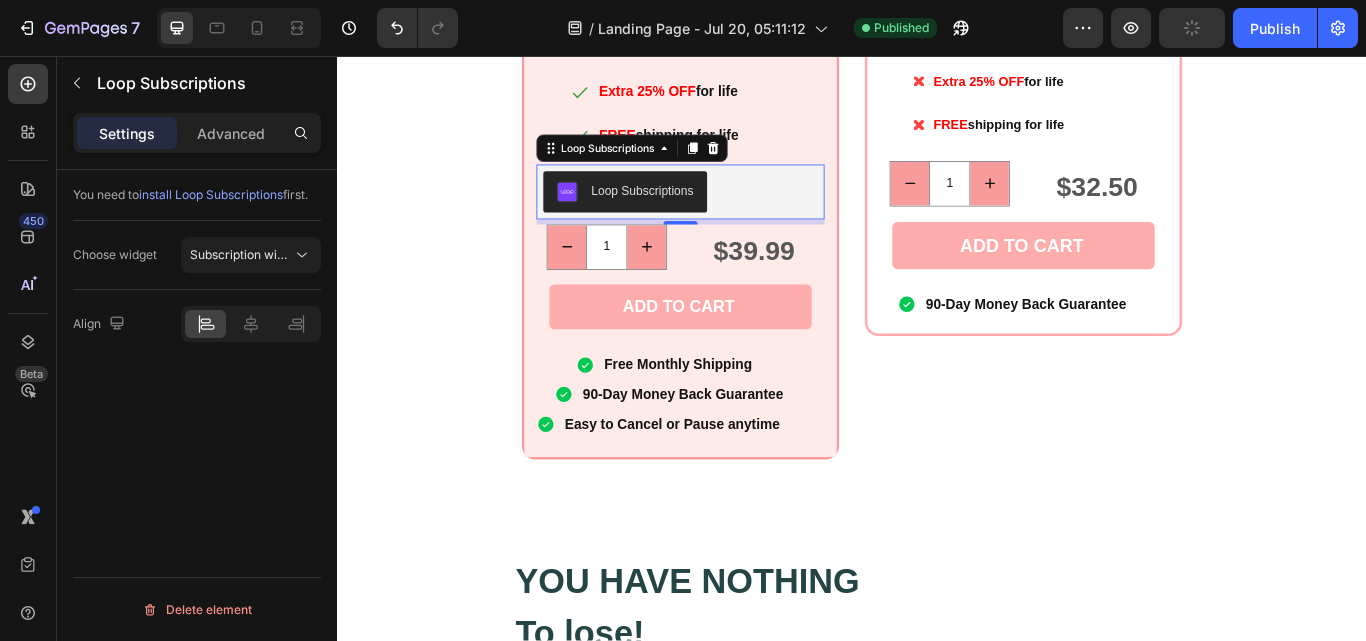 drag, startPoint x: 724, startPoint y: 249, endPoint x: 1561, endPoint y: 85, distance: 852.9156 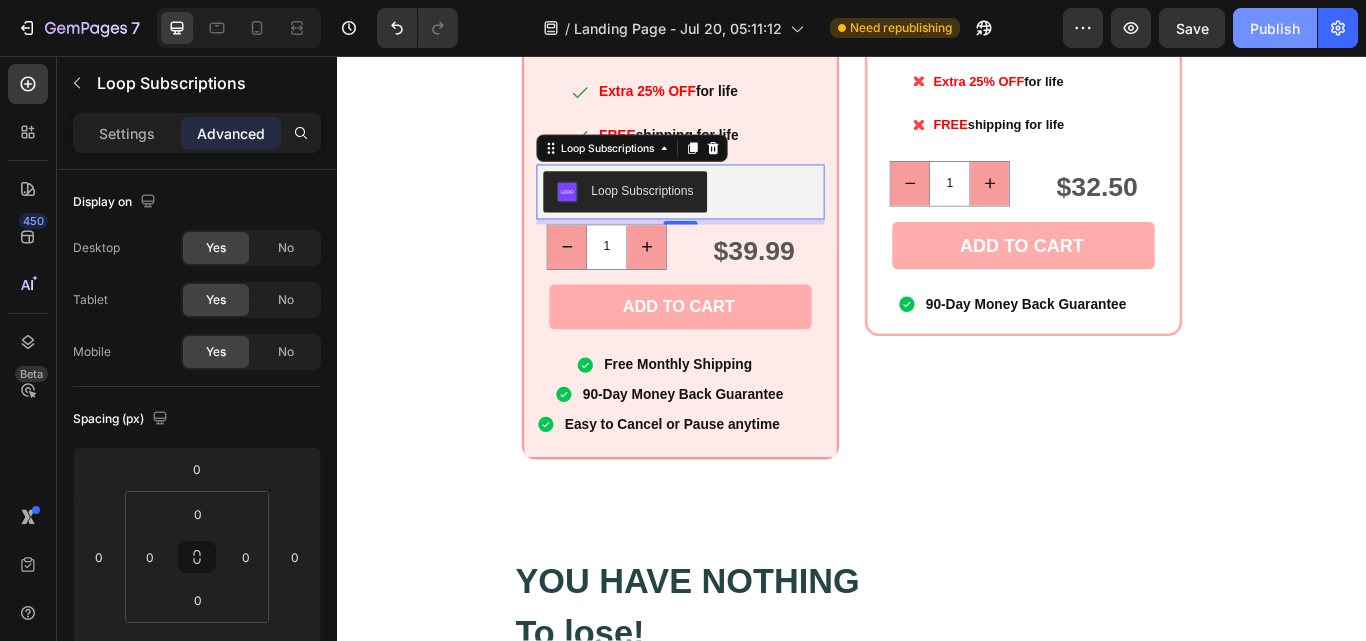 click on "Publish" at bounding box center [1275, 28] 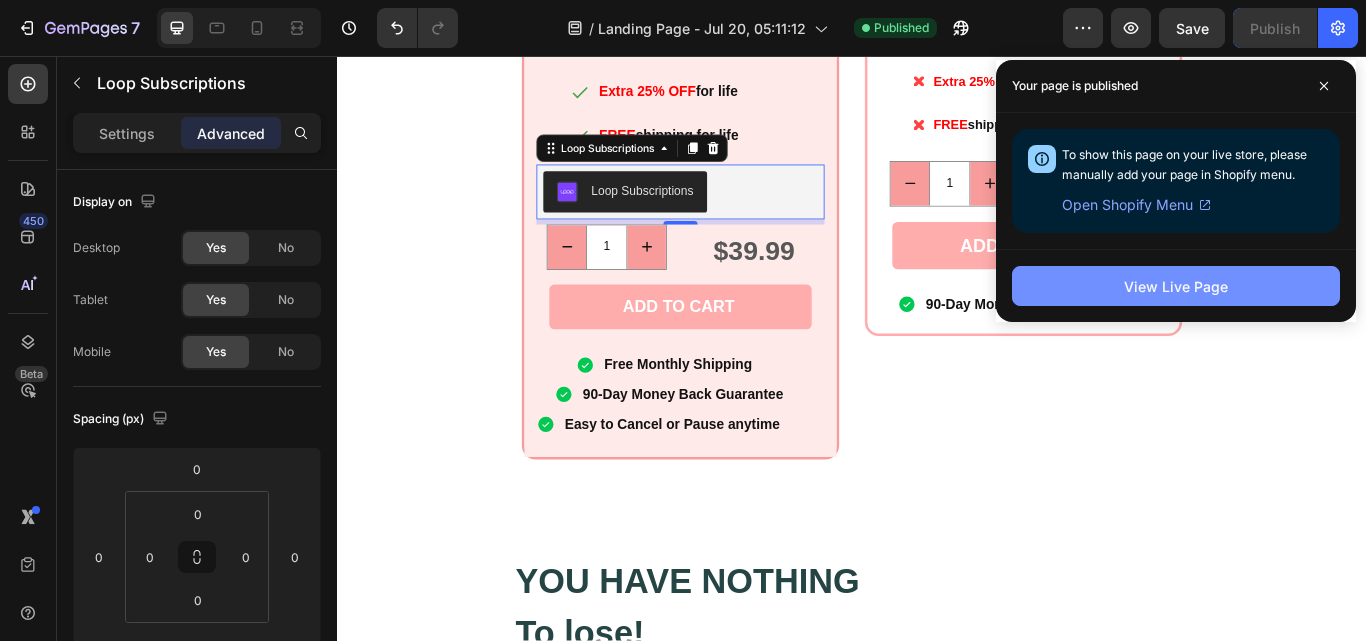 drag, startPoint x: 1089, startPoint y: 276, endPoint x: 1146, endPoint y: 289, distance: 58.463665 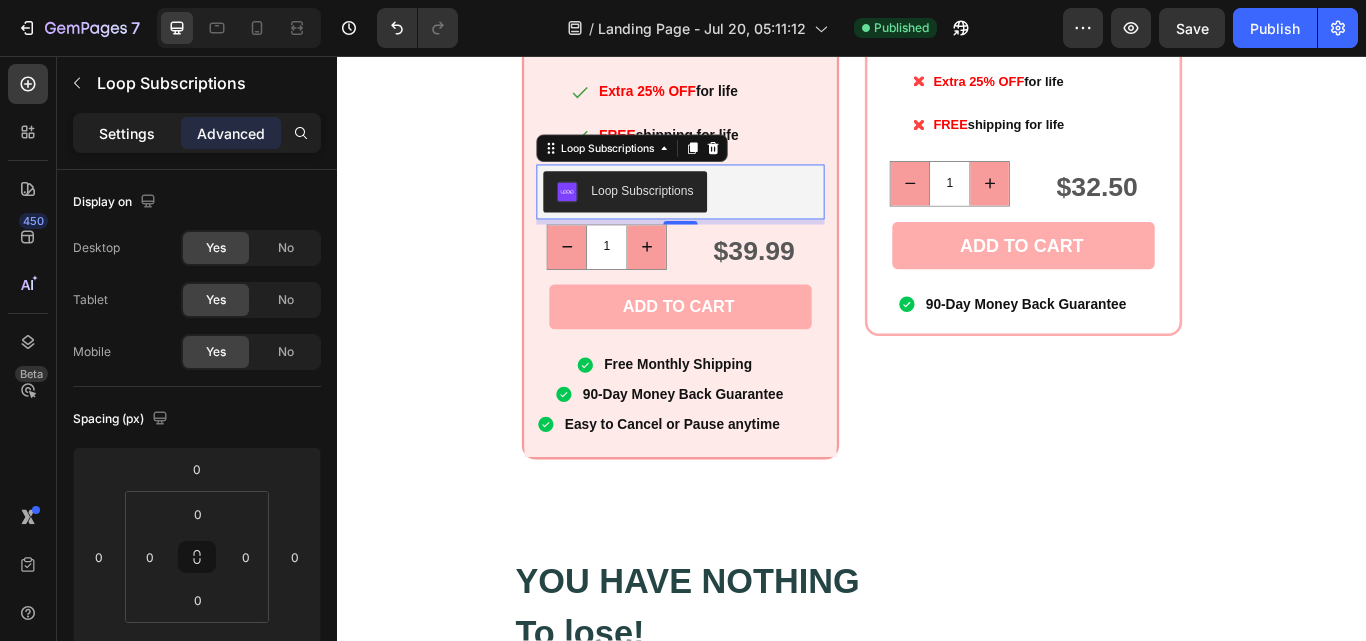 click on "Settings" at bounding box center (127, 133) 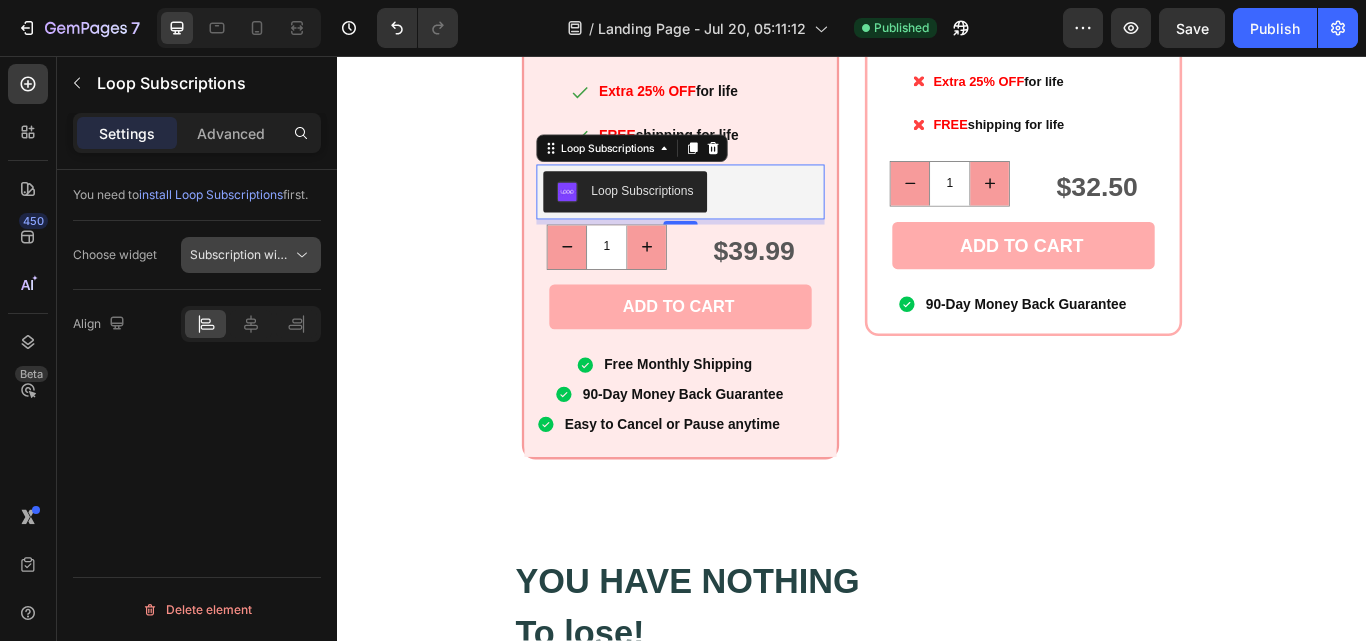 click on "Subscription widget" 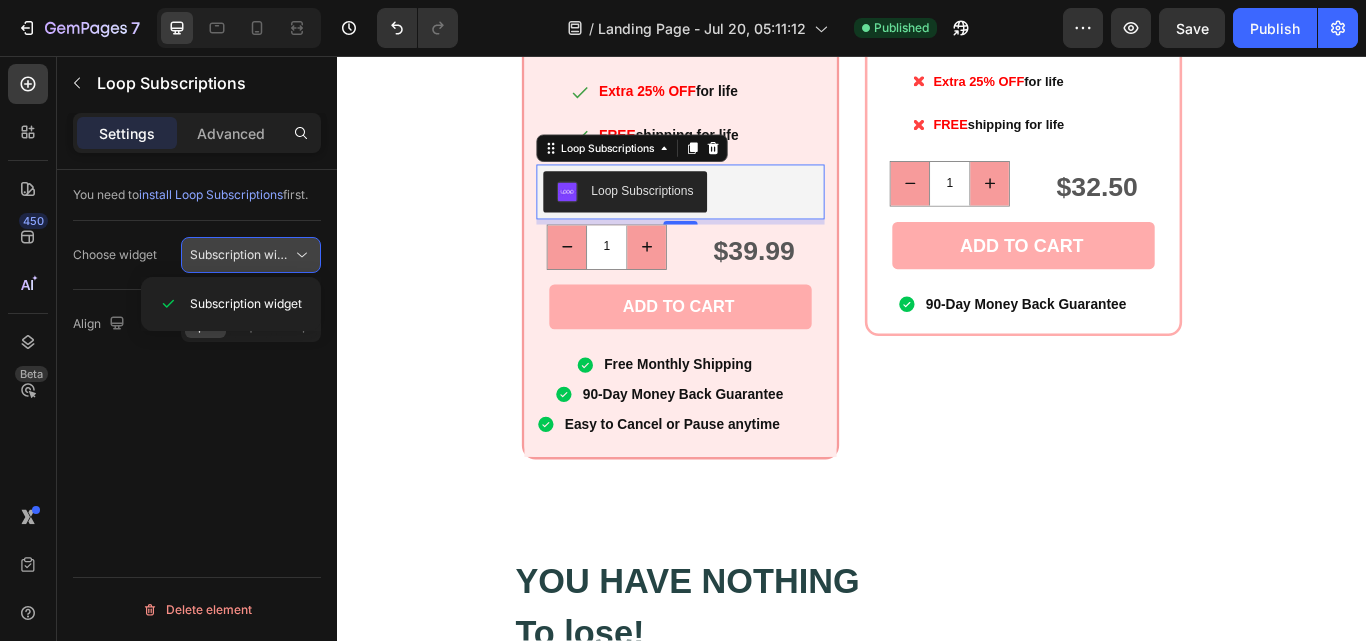 click on "Subscription widget" 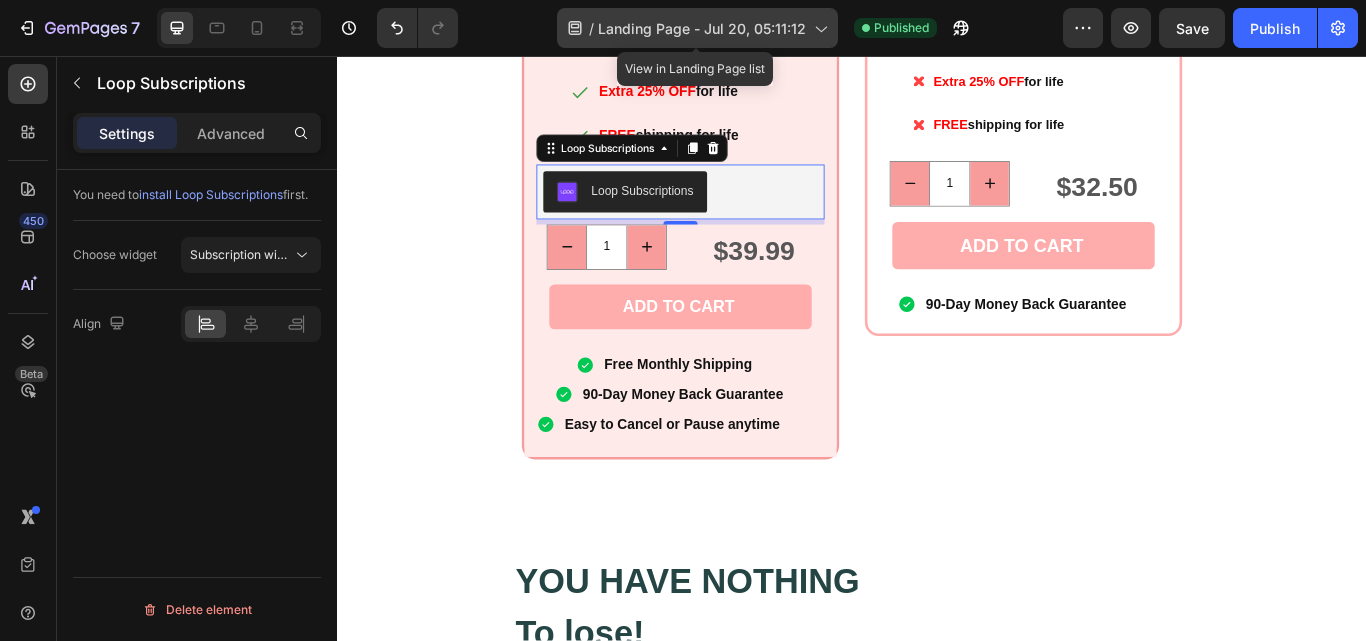 click on "Landing Page - Jul 20, 05:11:12" at bounding box center [702, 28] 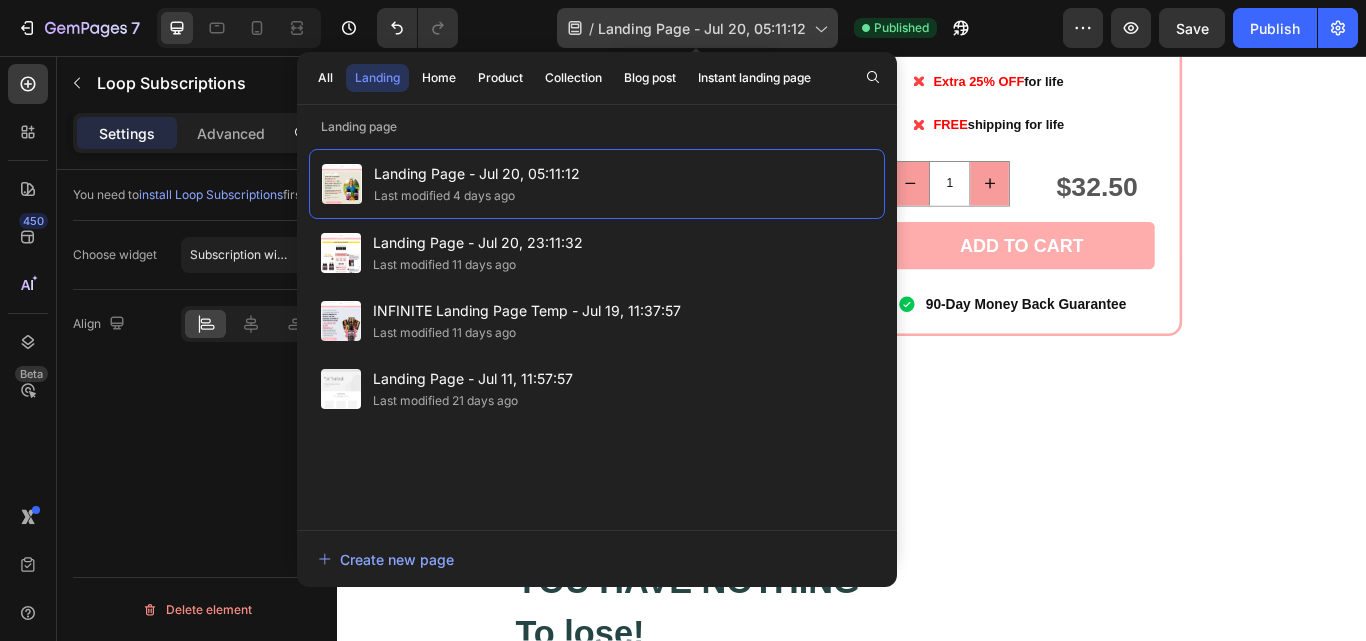 click on "Landing Page - Jul 20, 05:11:12" at bounding box center [702, 28] 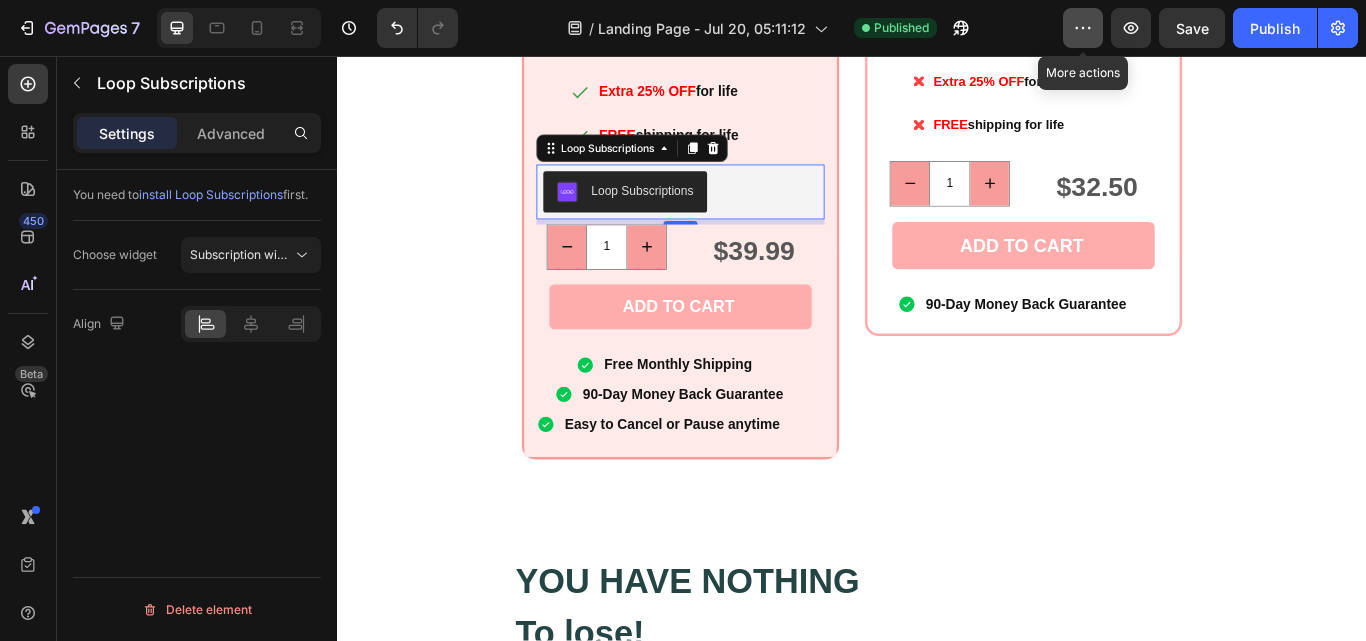 click 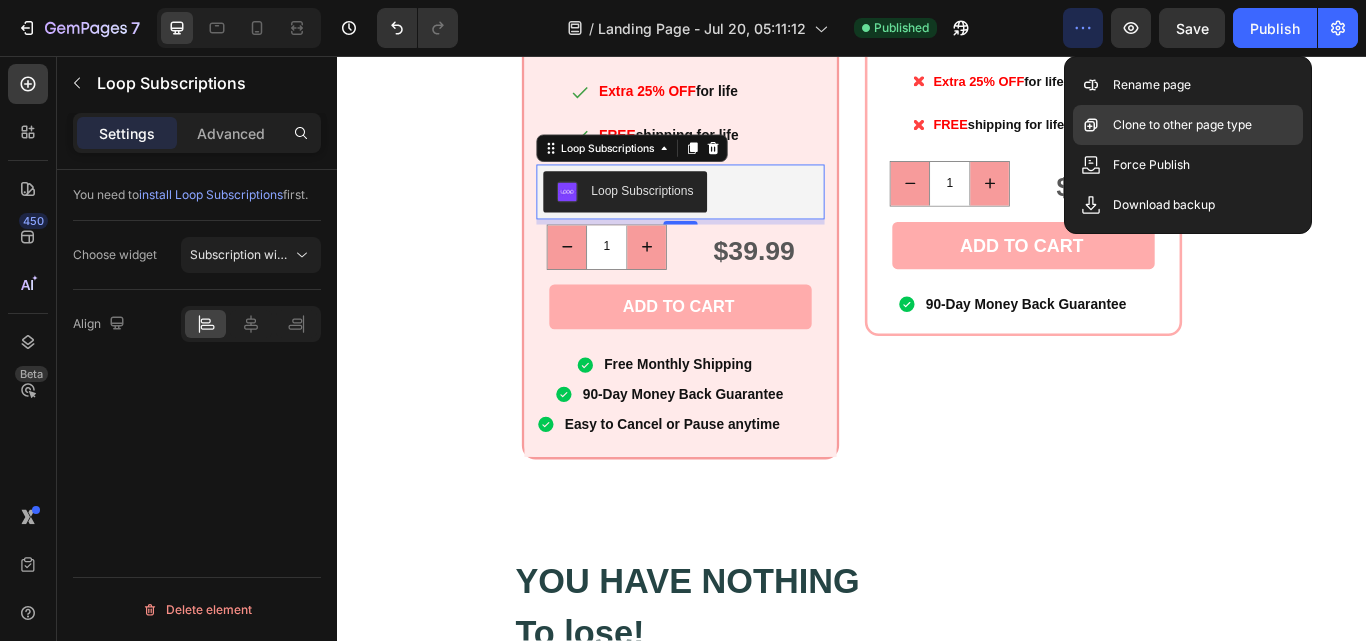 click on "Clone to other page type" at bounding box center [1182, 125] 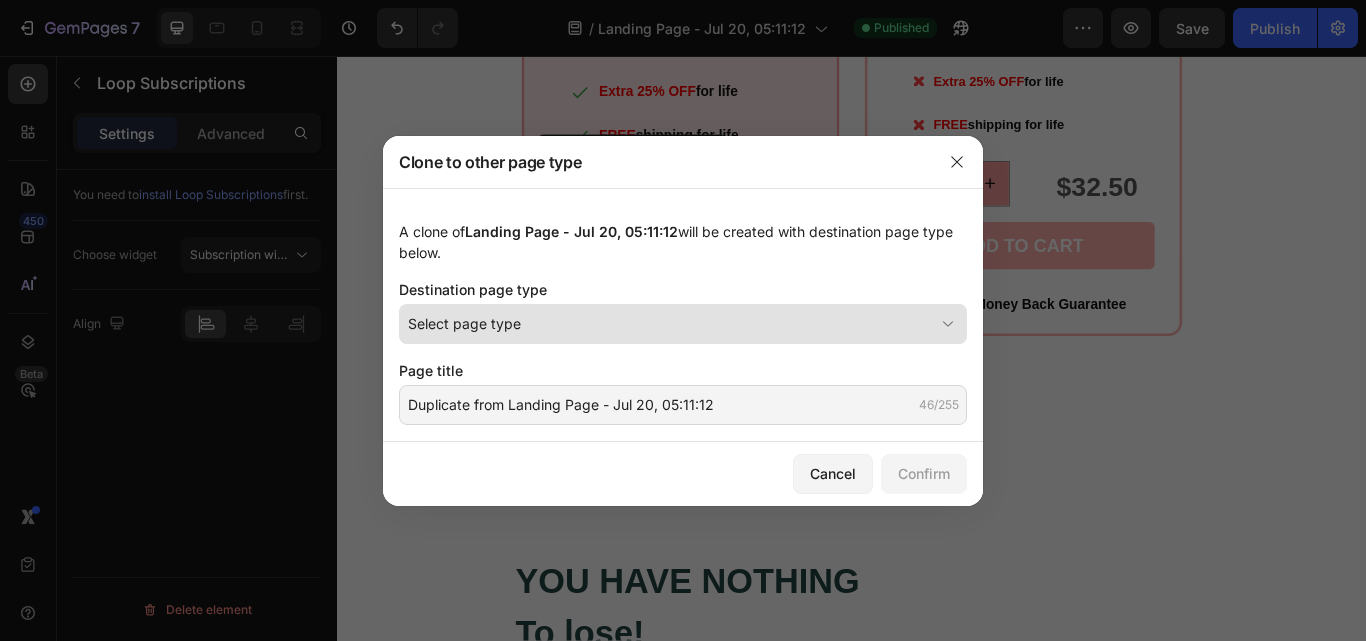 click on "Select page type" at bounding box center [671, 323] 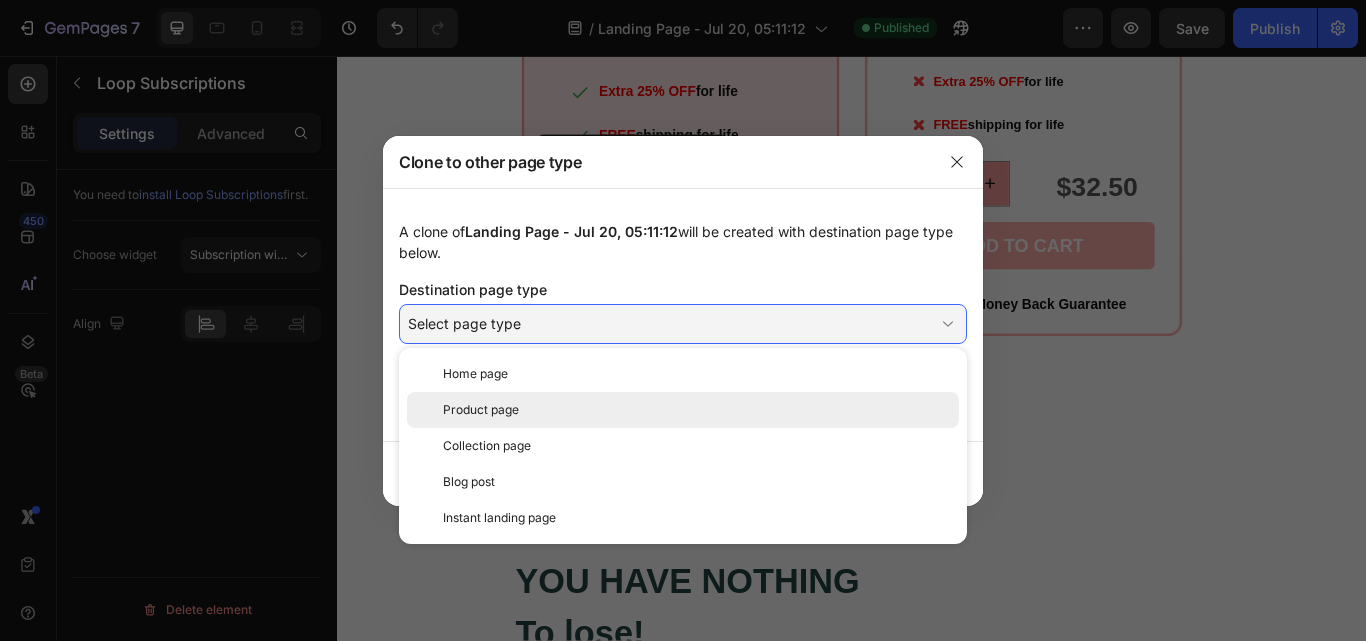 click on "Product page" at bounding box center (697, 410) 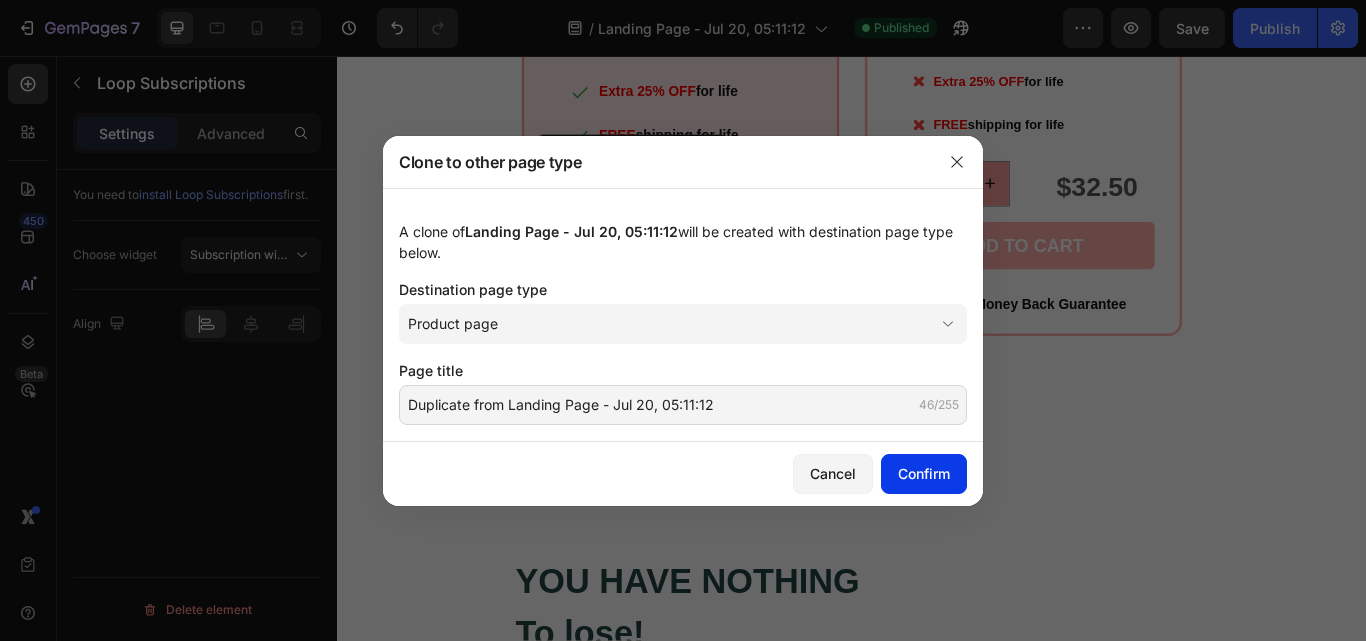 click on "Confirm" 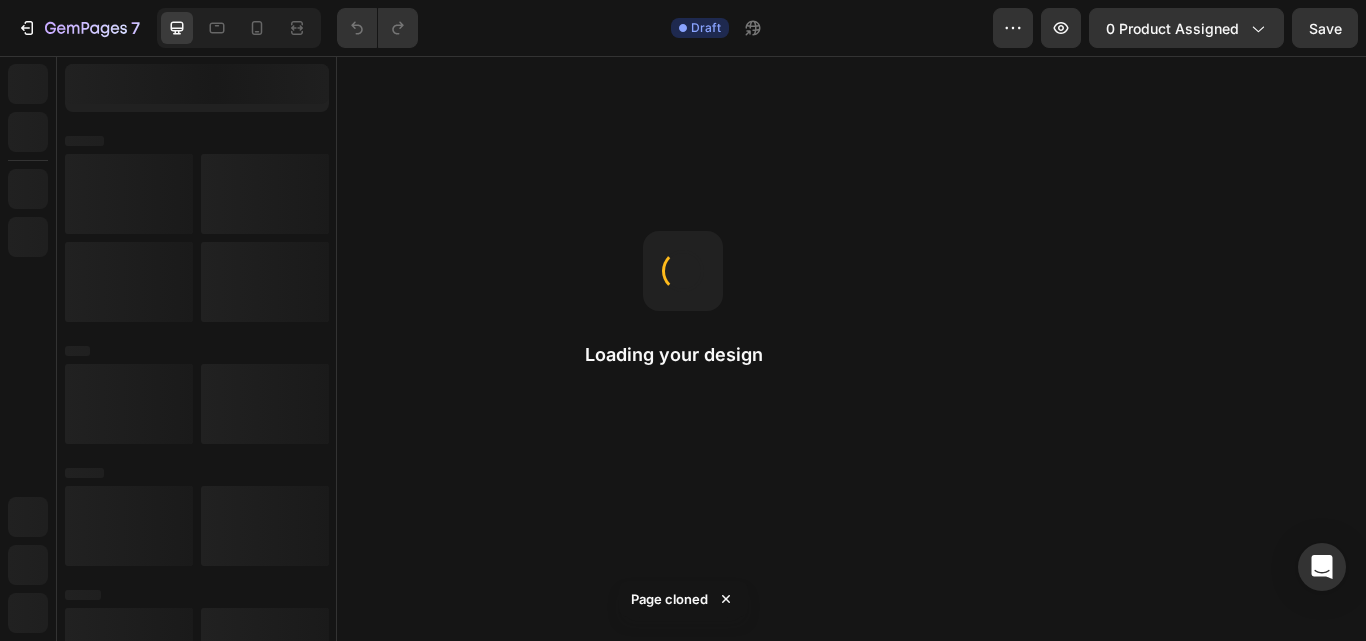 click on "Save" 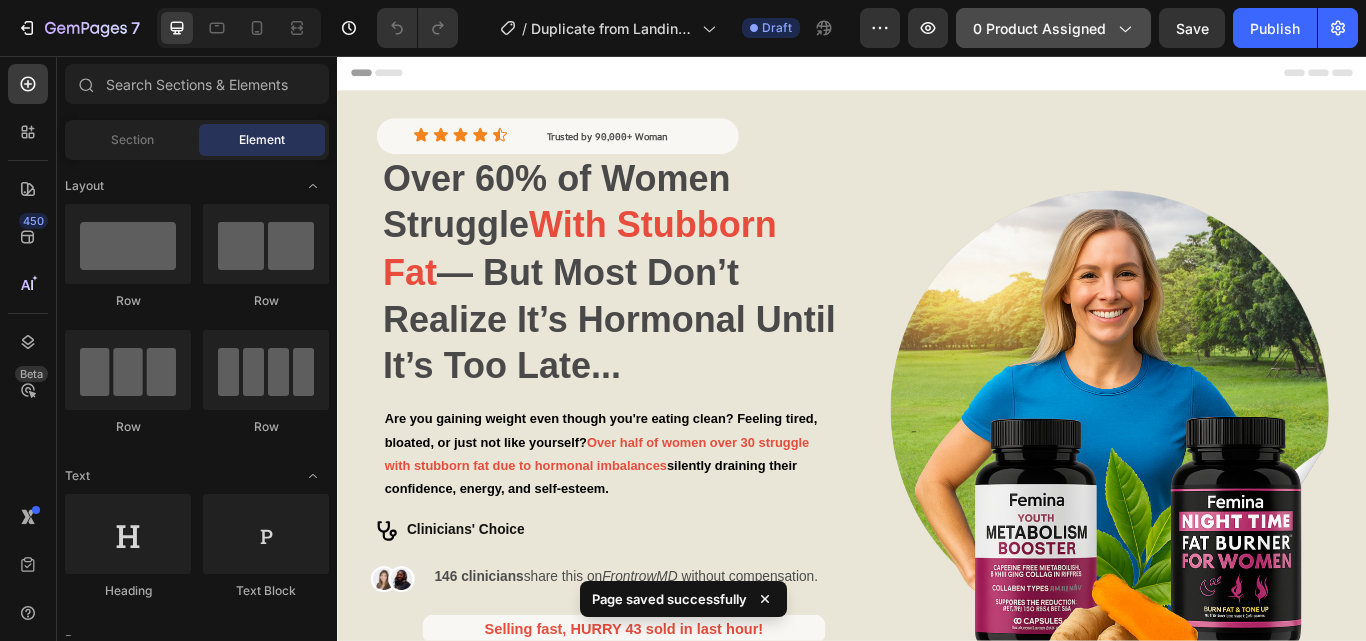 click on "0 product assigned" at bounding box center (1053, 28) 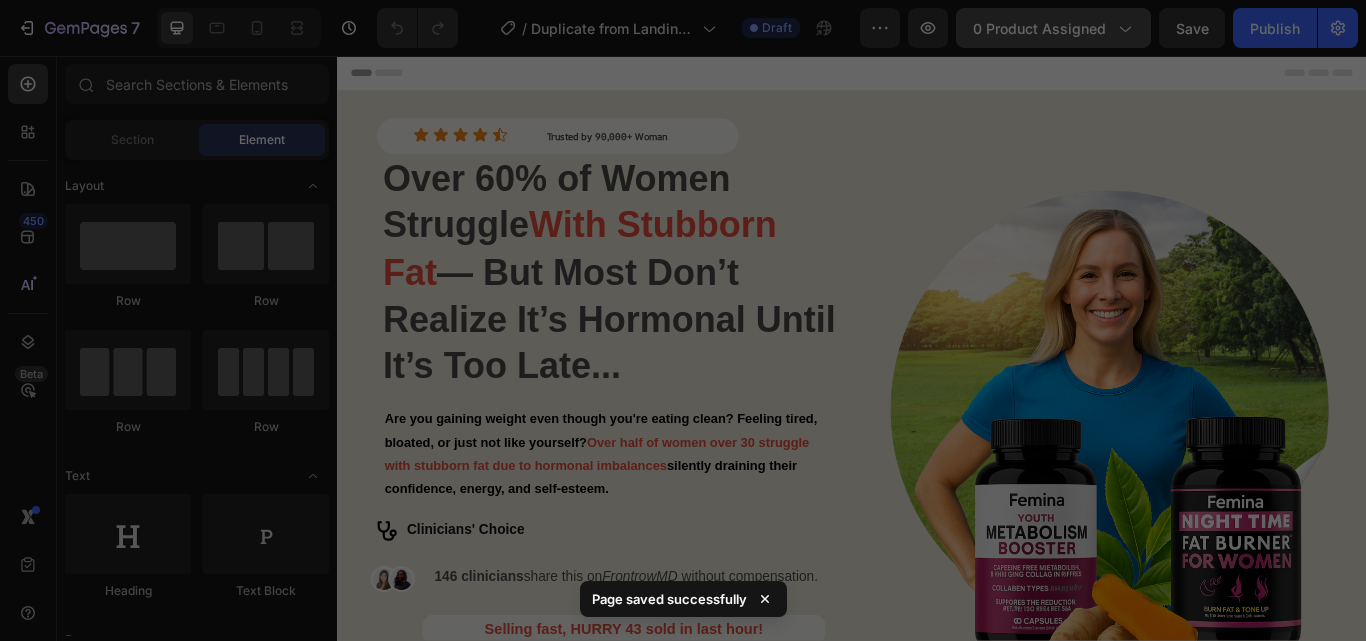 scroll, scrollTop: 0, scrollLeft: 0, axis: both 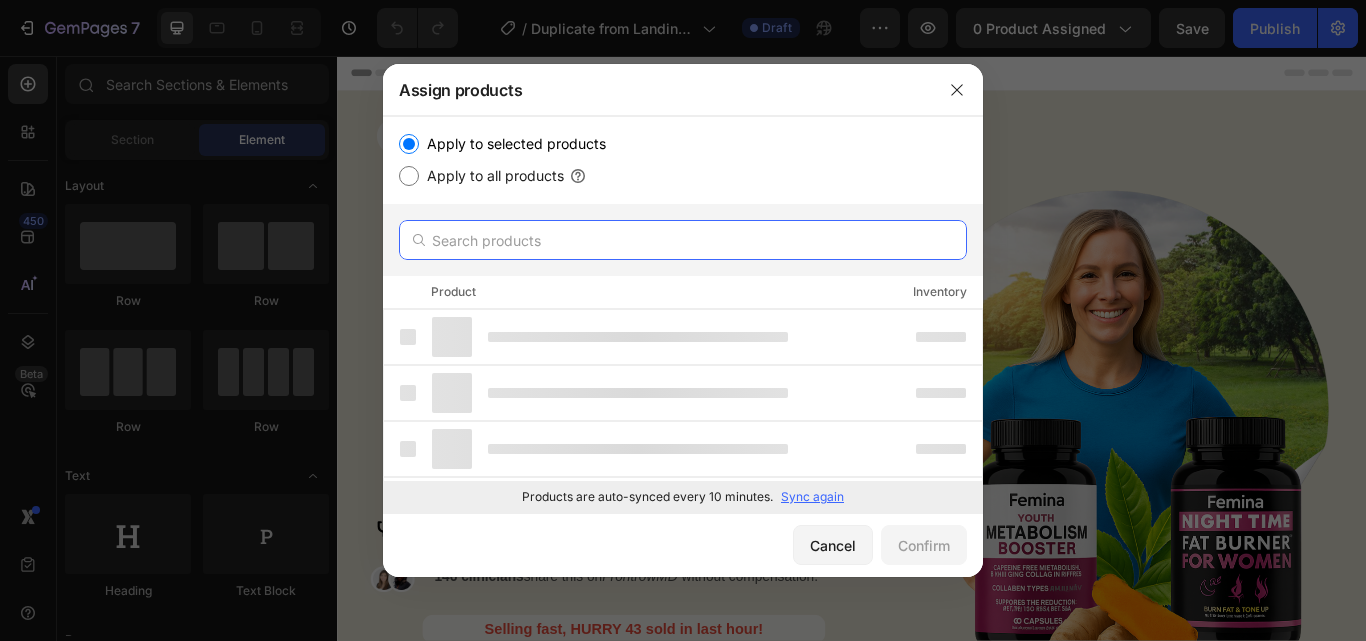 click at bounding box center (683, 240) 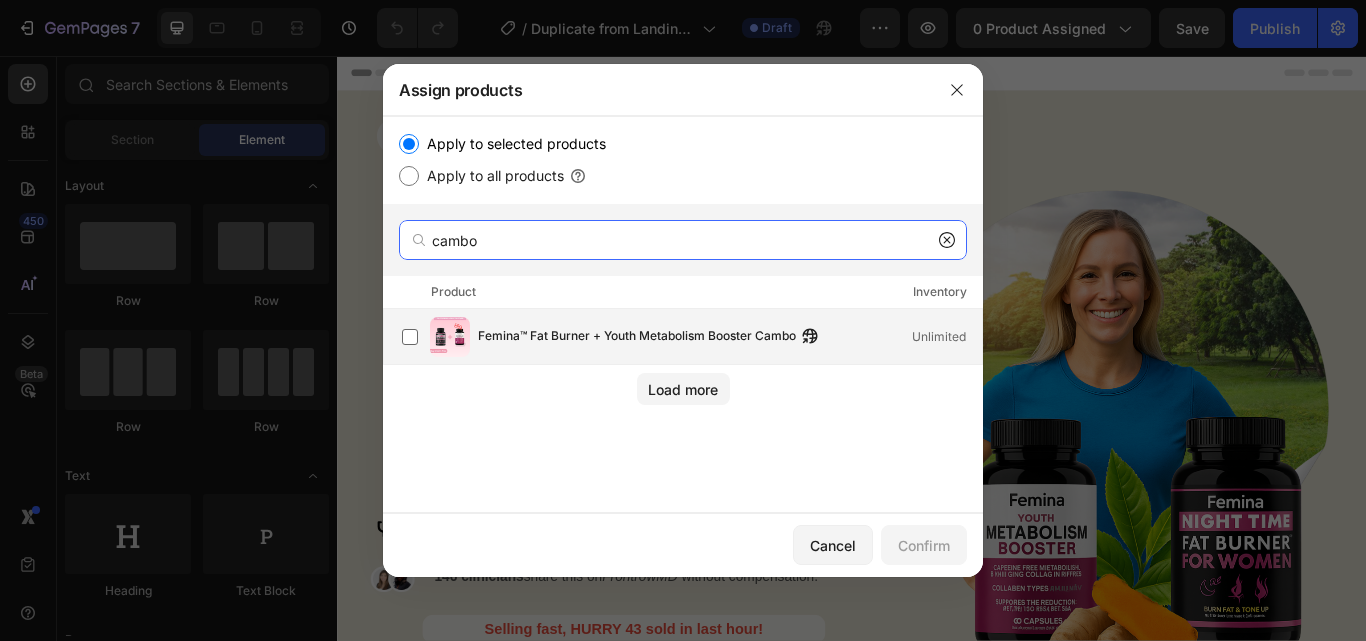 type on "cambo" 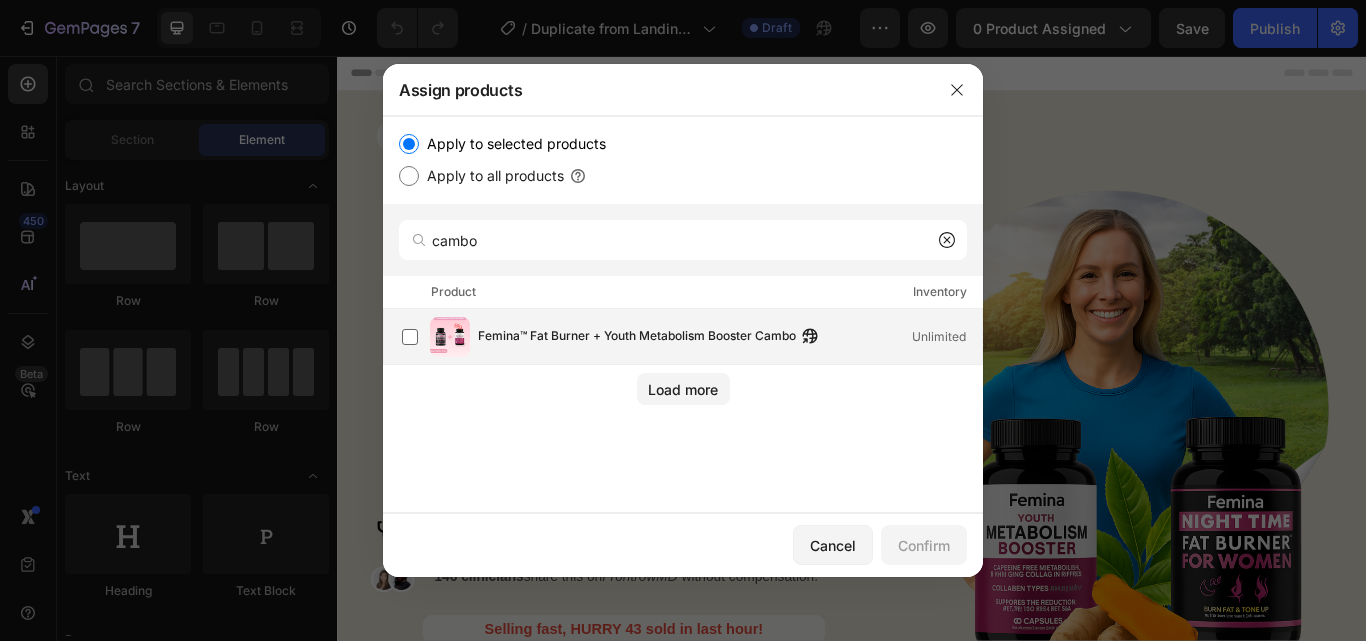click on "Femina™ Fat Burner + Youth Metabolism Booster Cambo" at bounding box center [637, 337] 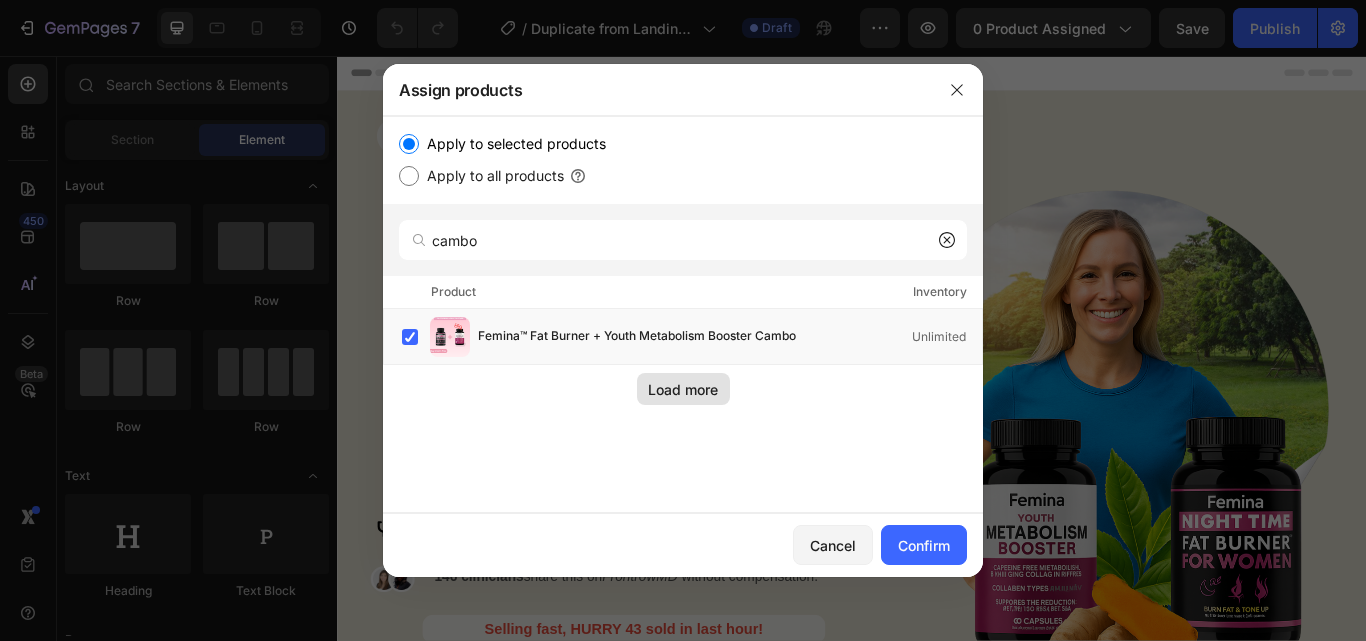 click on "Load more" 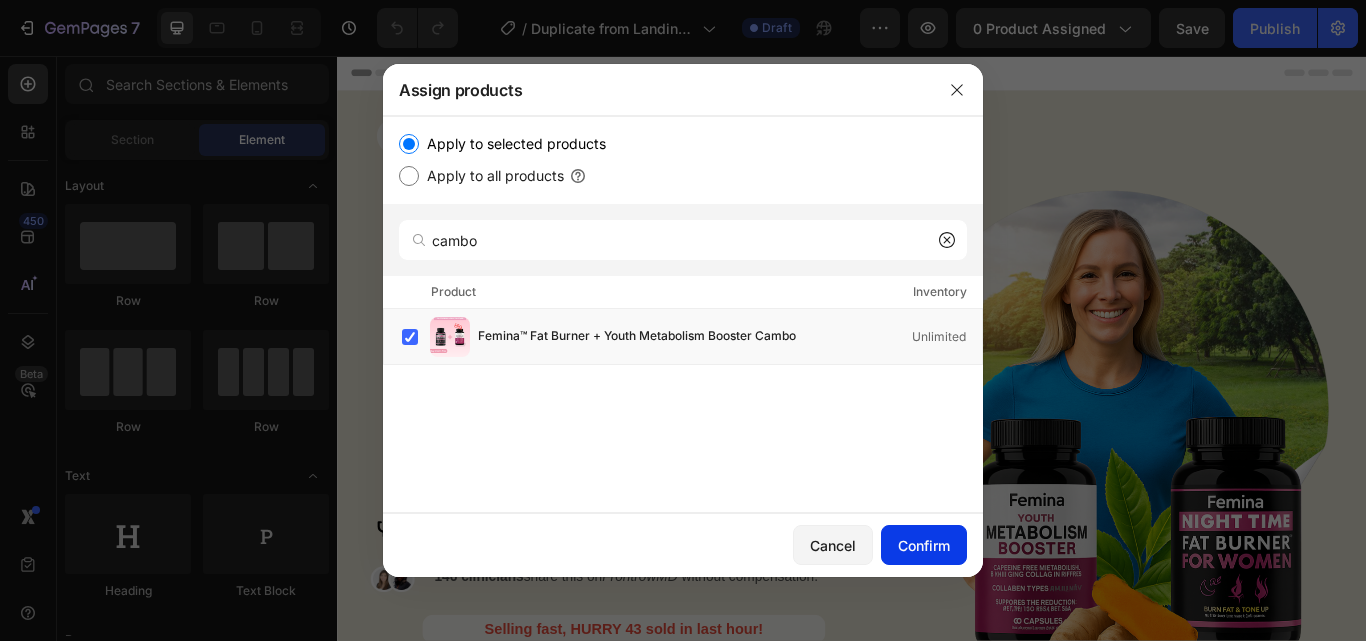 click on "Confirm" at bounding box center [924, 545] 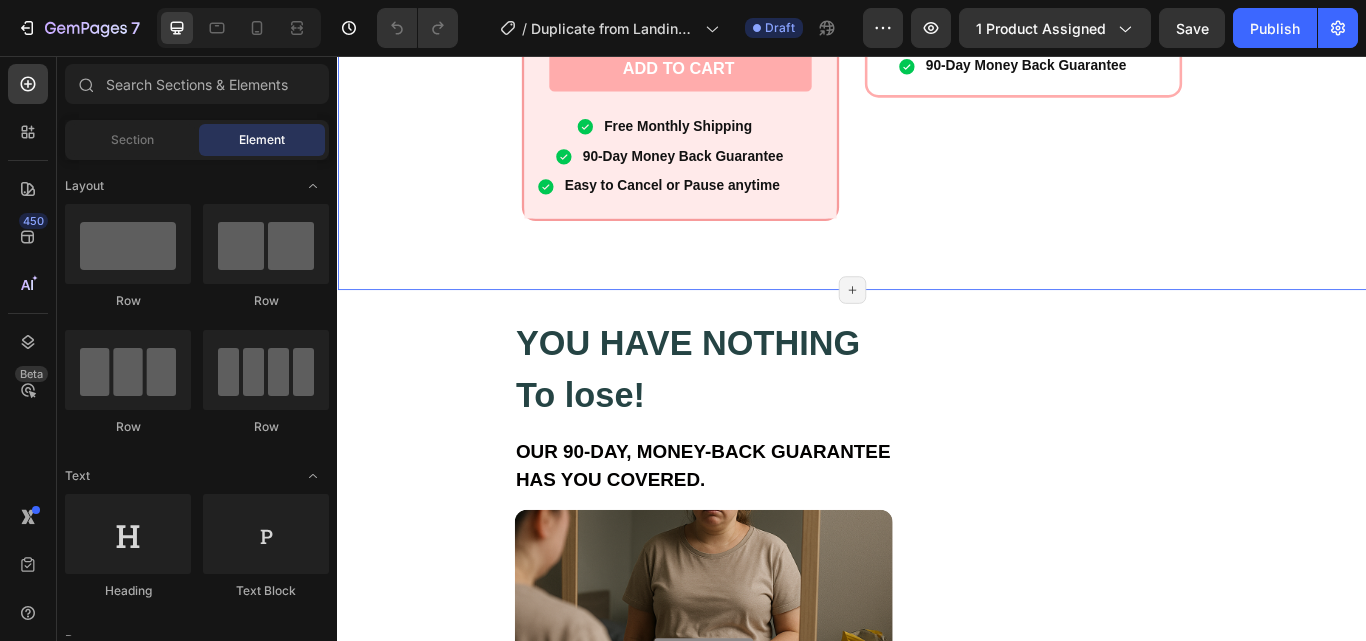scroll, scrollTop: 10460, scrollLeft: 0, axis: vertical 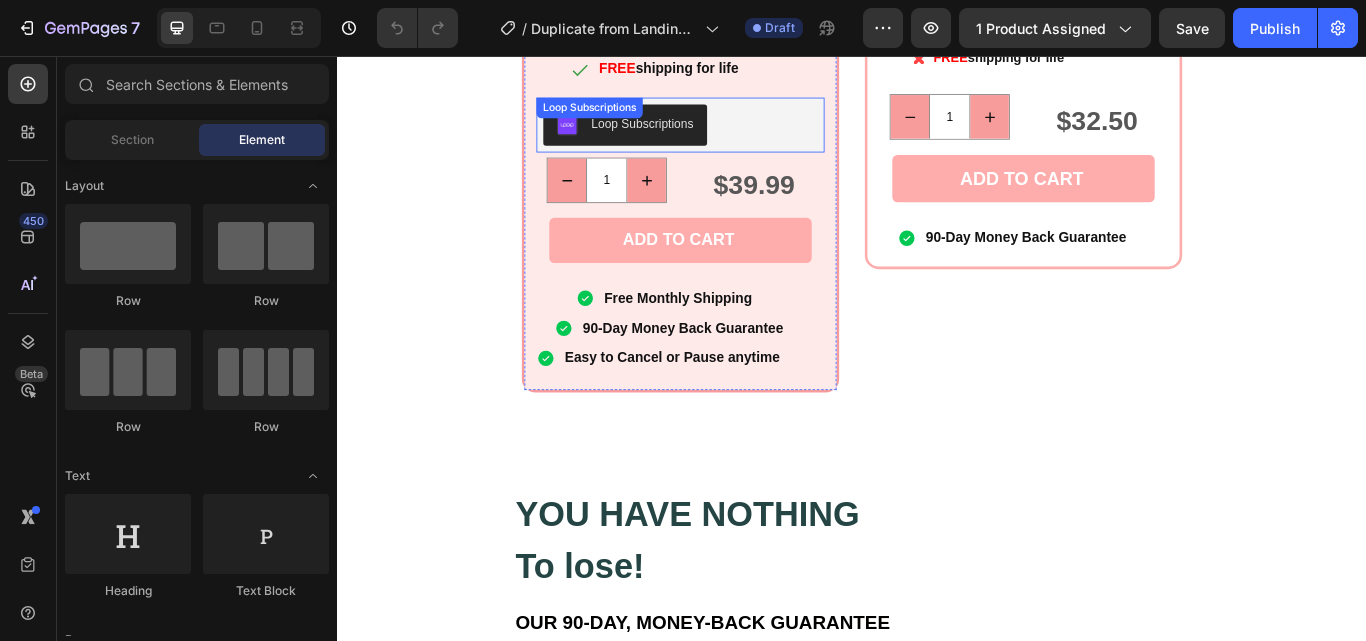 click on "Loop Subscriptions" at bounding box center [737, 137] 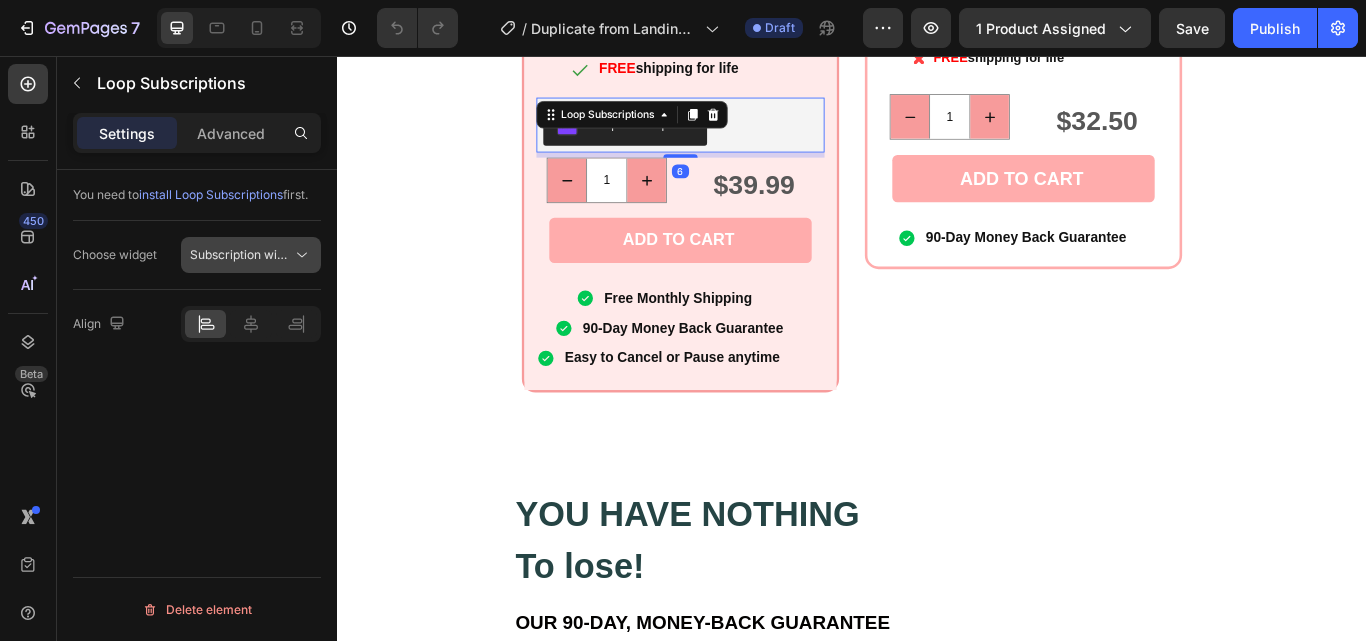 click on "Subscription widget" 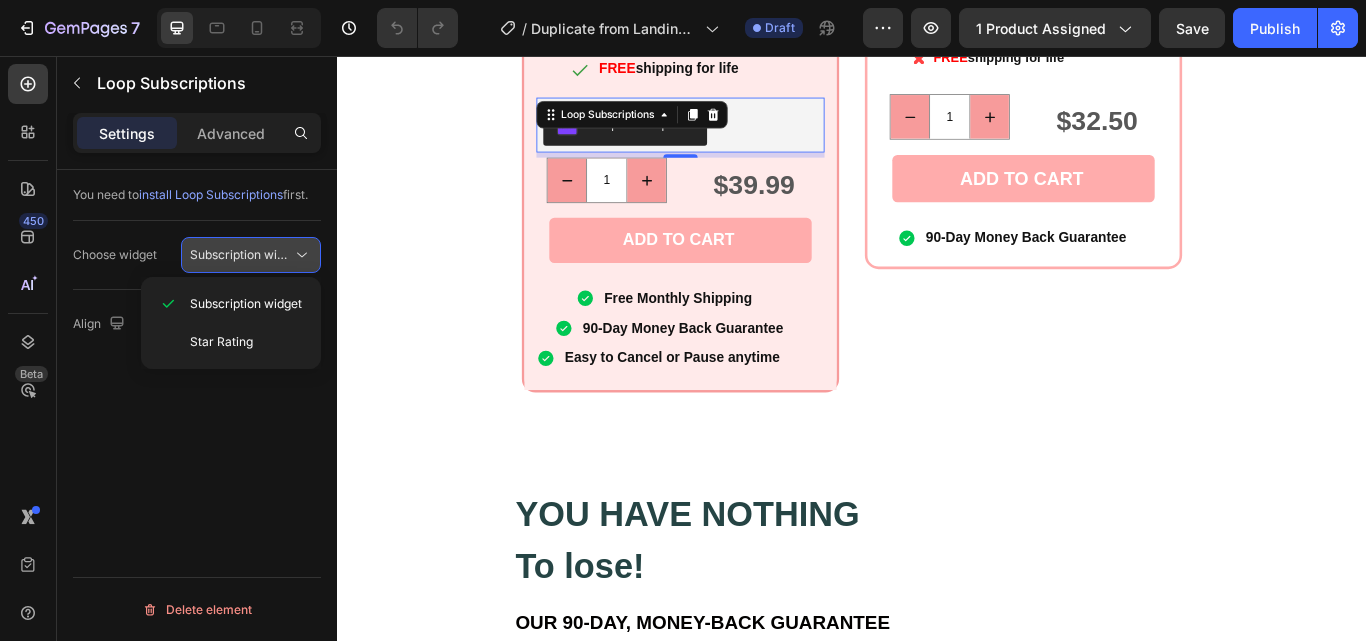 click on "Subscription widget" 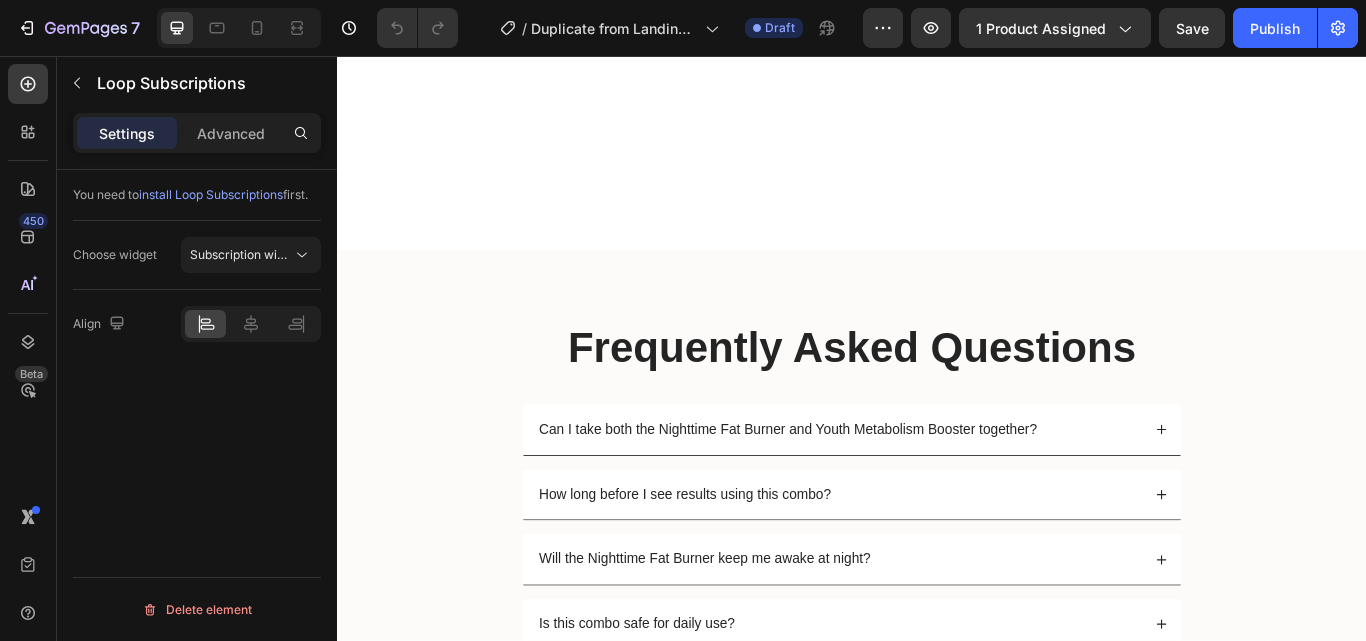 scroll, scrollTop: 13075, scrollLeft: 0, axis: vertical 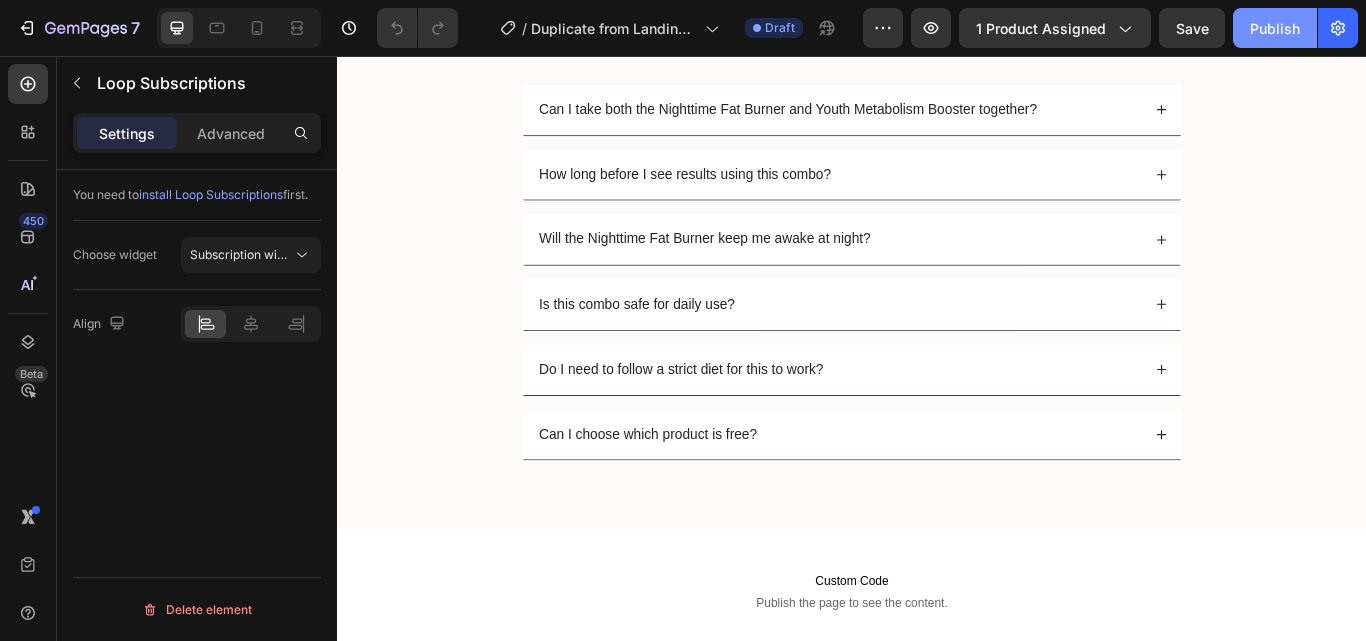 click on "Publish" at bounding box center (1275, 28) 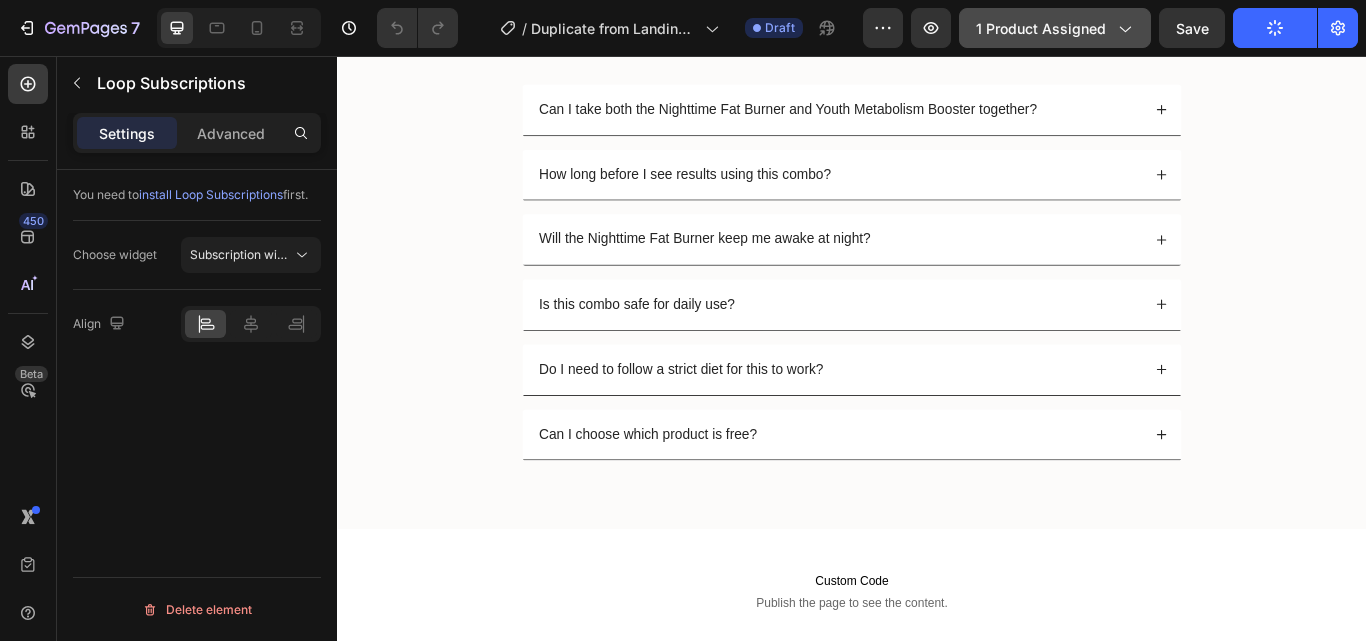 click on "1 product assigned" 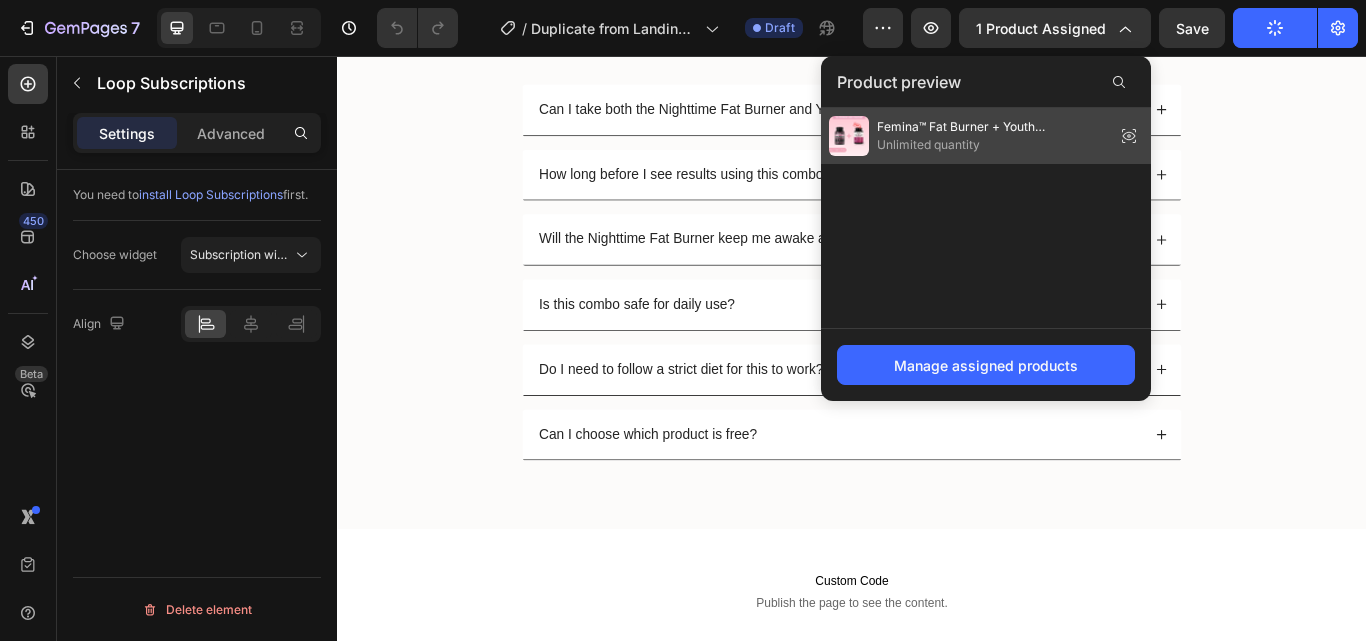 click 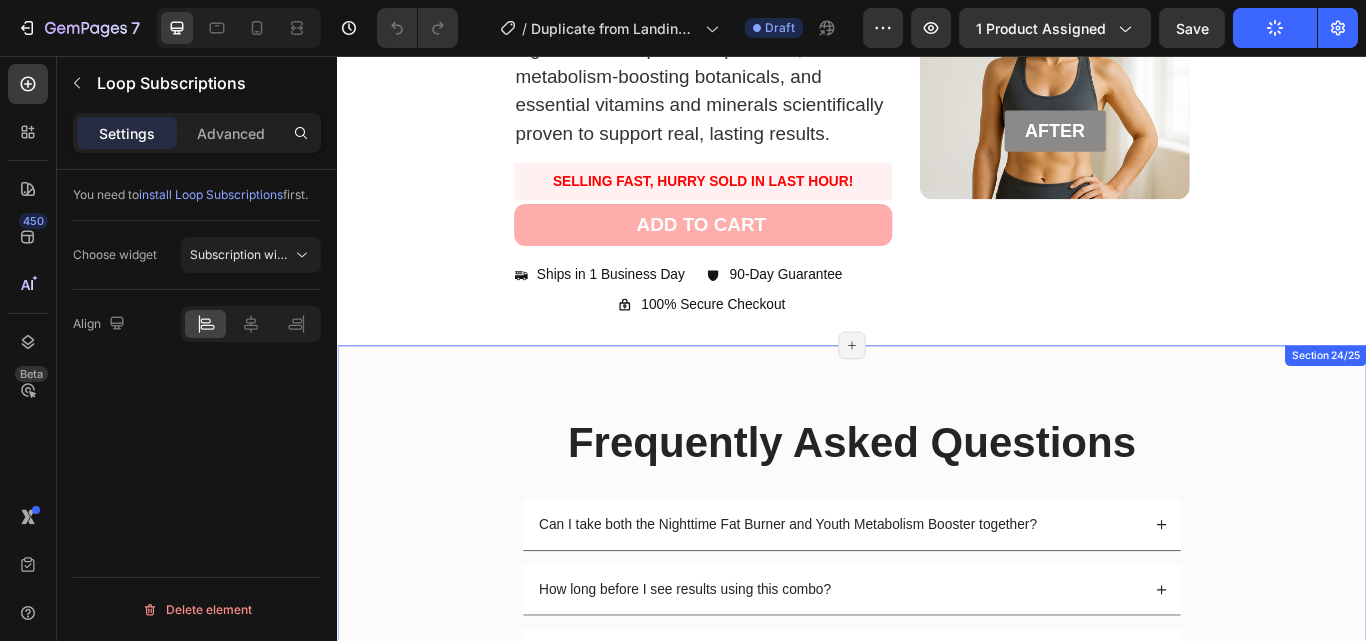 scroll, scrollTop: 12705, scrollLeft: 0, axis: vertical 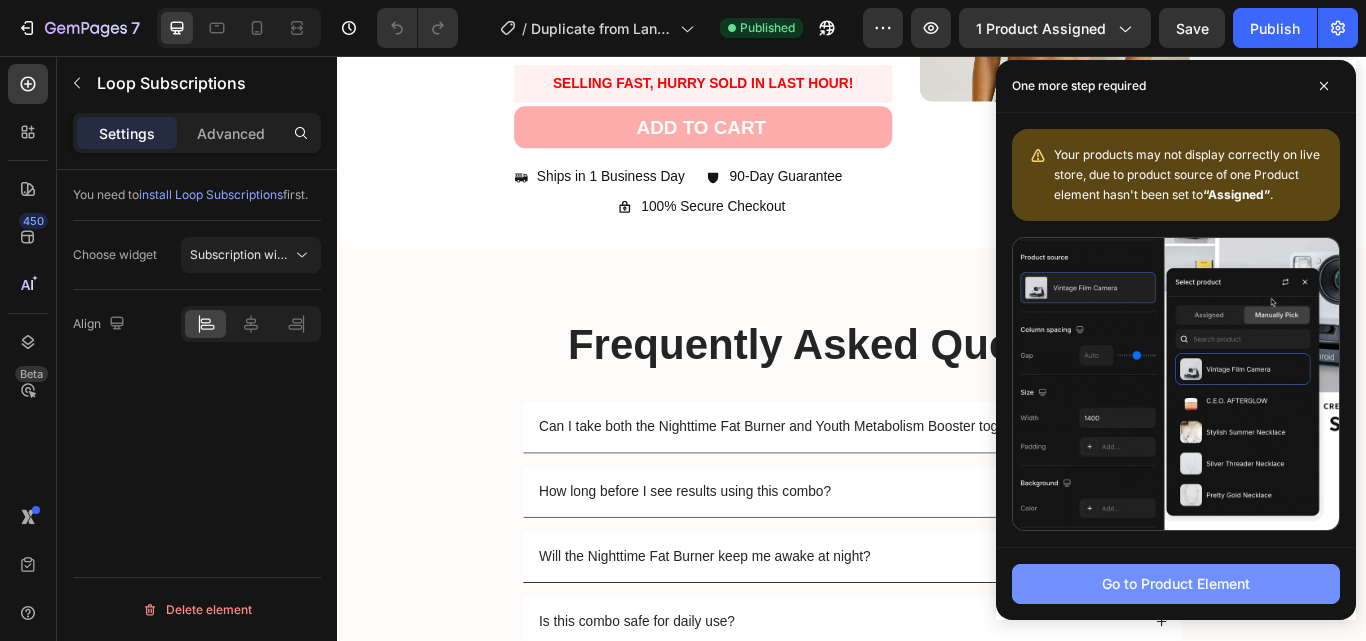 click on "Go to Product Element" at bounding box center [1176, 583] 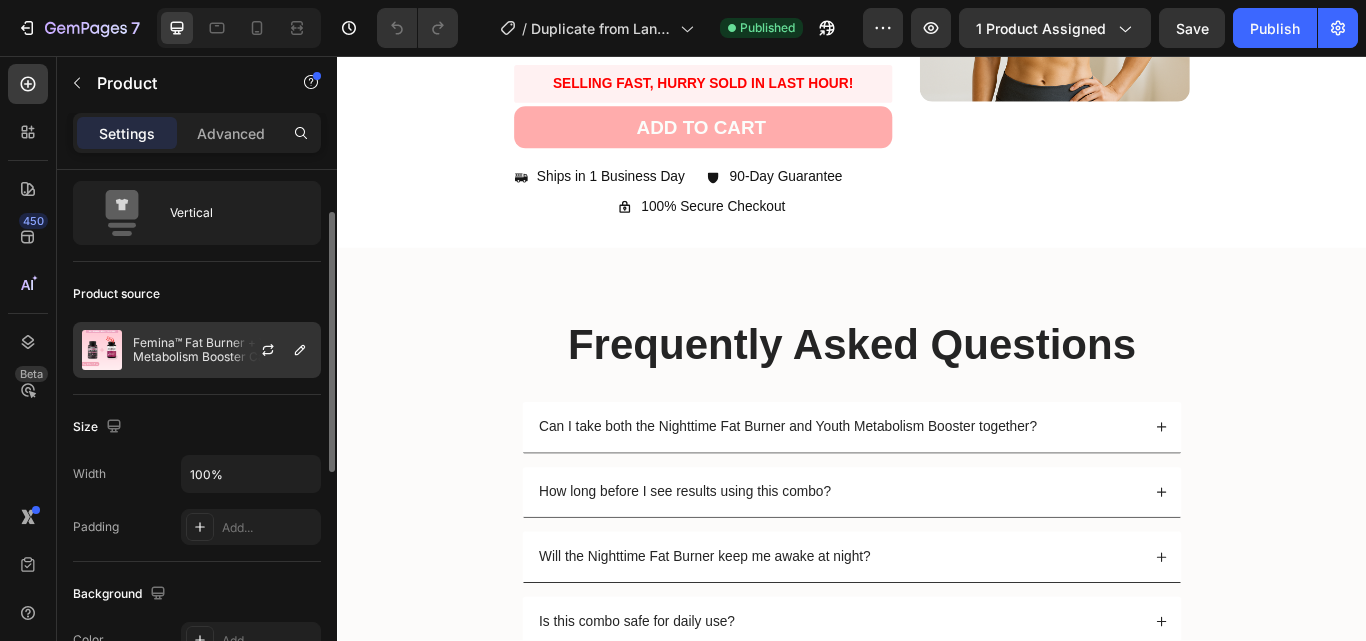scroll, scrollTop: 78, scrollLeft: 0, axis: vertical 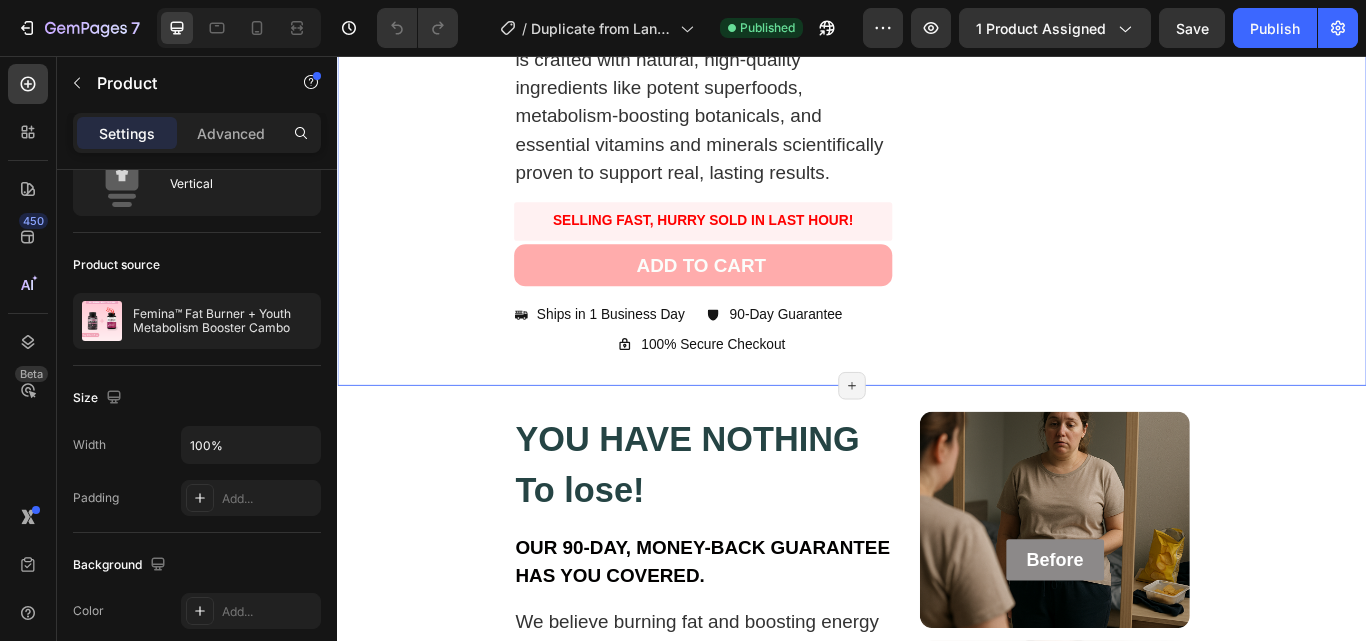 click on "YOU HAVE NOTHING To lose! Heading OUR 90-DAY, MONEY-BACK GUARANTEE HAS YOU COVERED. Text Block Before Button Row Hero Banner AFTER Button Row Hero Banner We believe burning fat and boosting energy should be simple. That’s why our fat burner is crafted with natural, high-quality ingredients like potent superfoods, metabolism-boosting botanicals, and essential vitamins and minerals scientifically proven to support real, lasting results. Text Block Row SELLING FAST, HURRY SOLD IN LAST HOUR! Button ADD TO CART Add to Cart
Ships in 1 Business Day Item List
90-Day Guarantee Item List Row
100% Secure Checkout Item List Row Row Product Row
Row Row Row" at bounding box center [937, -198] 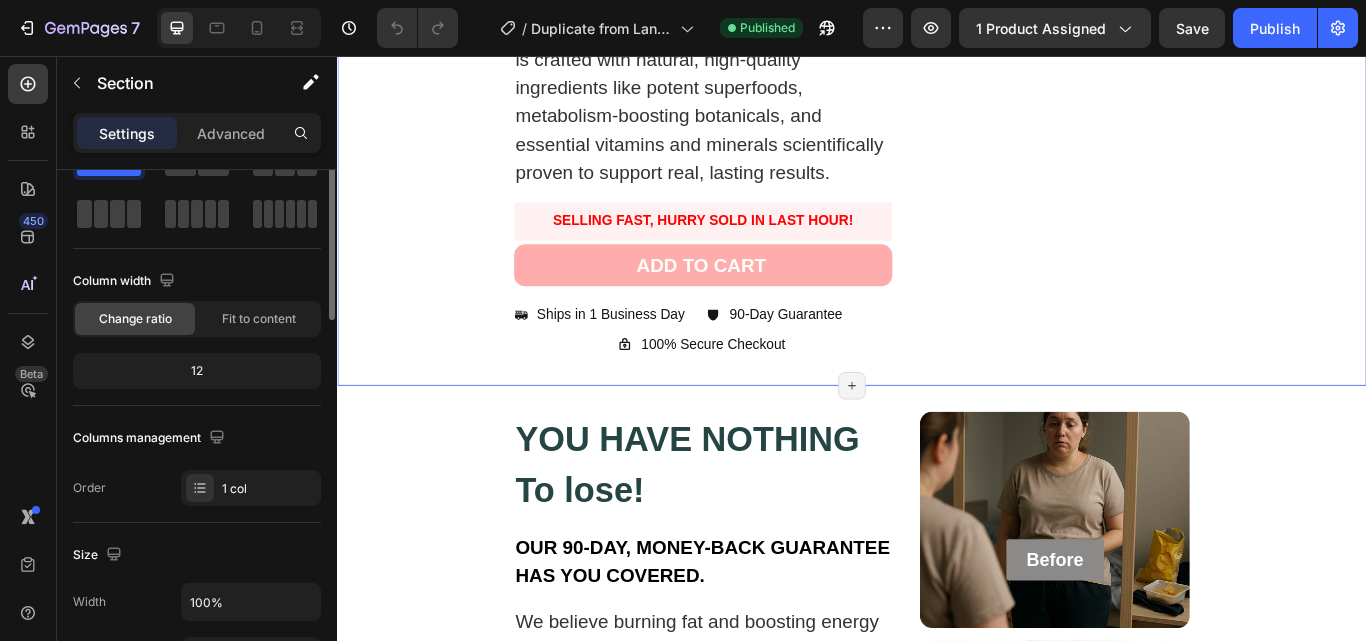 scroll, scrollTop: 0, scrollLeft: 0, axis: both 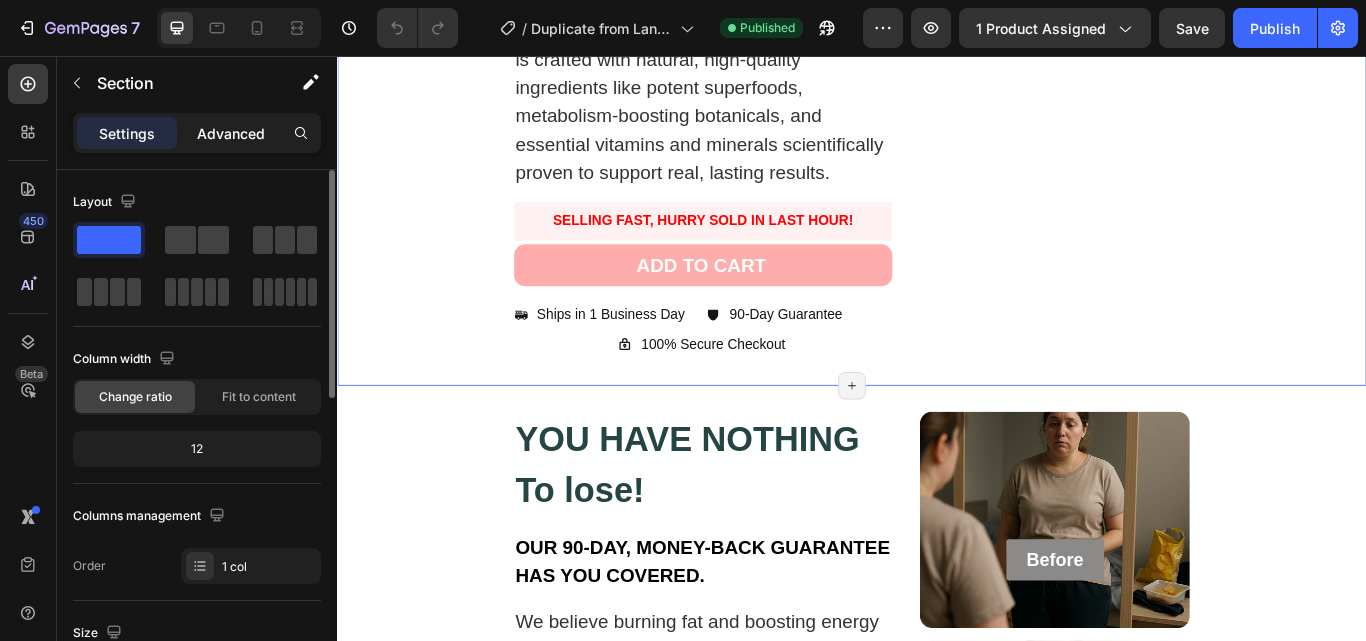 click on "Advanced" at bounding box center (231, 133) 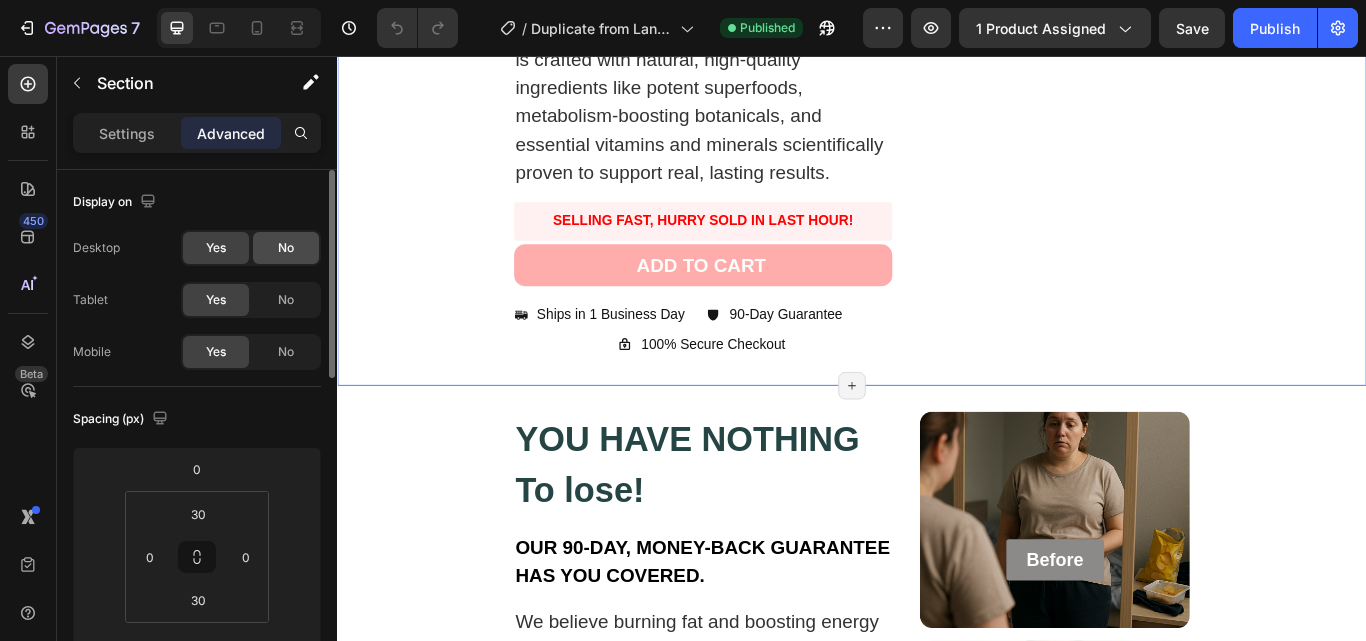 click on "No" 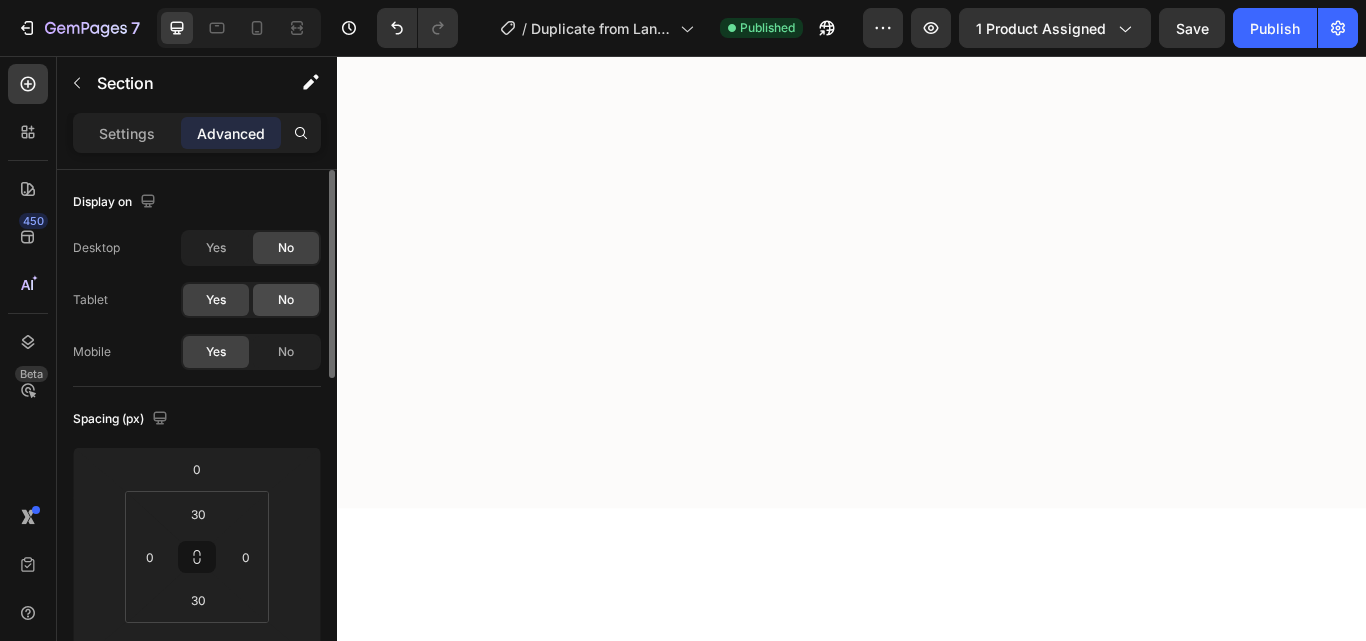 click on "No" 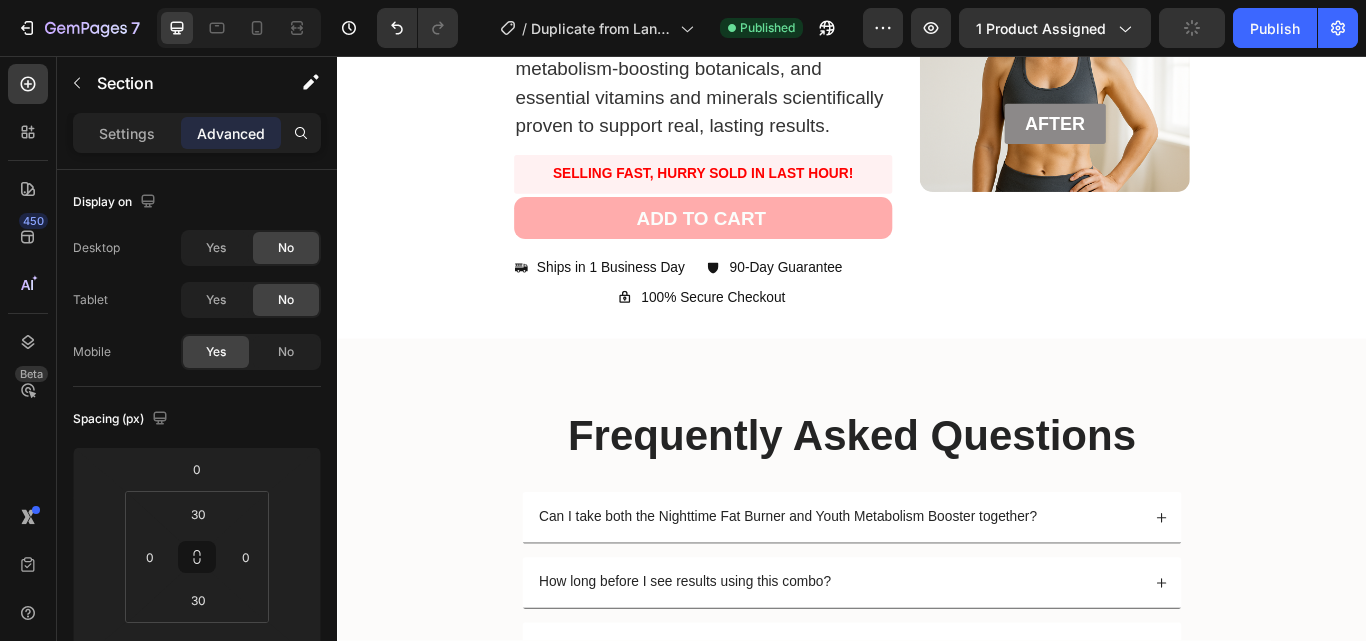 scroll, scrollTop: 11184, scrollLeft: 0, axis: vertical 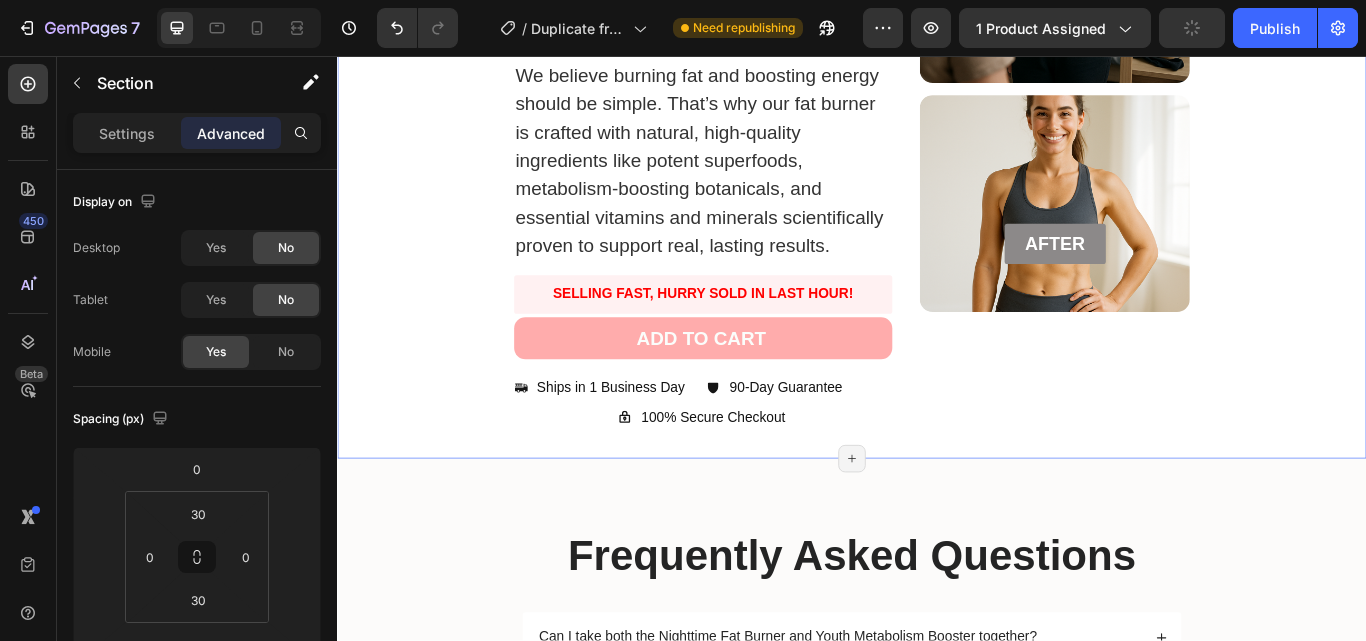 click on "YOU HAVE NOTHING To lose! Heading OUR 90-DAY, MONEY-BACK GUARANTEE HAS YOU COVERED. Text Block We believe burning fat and boosting energy should be simple. That’s why our fat burner is crafted with natural, high-quality ingredients like potent superfoods, metabolism-boosting botanicals, and essential vitamins and minerals scientifically proven to support real, lasting results. Text Block Row SELLING FAST, HURRY SOLD IN LAST HOUR! Button ADD TO CART Add to Cart
Ships in 1 Business Day Item List
90-Day Guarantee Item List Row
100% Secure Checkout Item List Row Row Product Row Before Button Row Hero Banner AFTER Button Row Hero Banner Row Row Row" at bounding box center (937, 165) 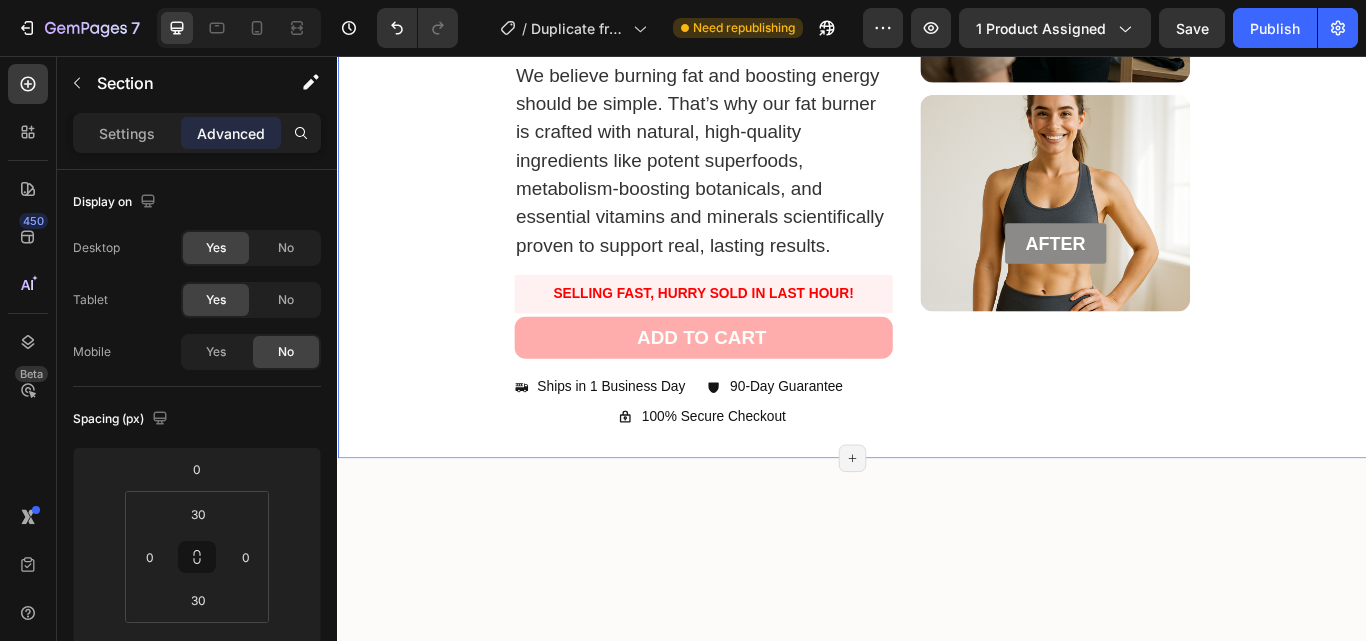 scroll, scrollTop: 10591, scrollLeft: 0, axis: vertical 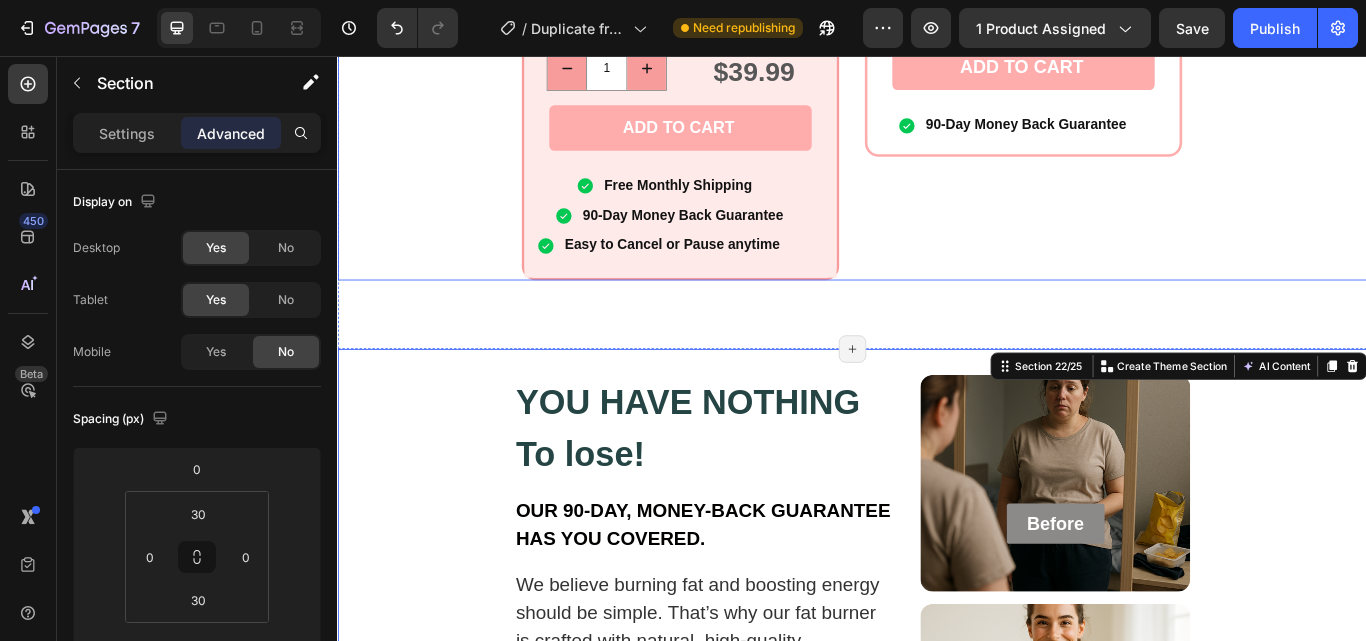 click on "Deal for  NEW  Customers Only! Text Block Deal for  NEW  Customers Only! Text Block Row Buy 1, Get 1 FREE! Subscribe & Save Monthly Text Block
Product Images Row 30 days  supply every month Free  Youth Metabolism Booster Extra 25% OFF  for life FREE  shipping for life Item List Loop Subscriptions Loop Subscriptions
1
Product Quantity $39.99 Product Price Product Price Row Row Row
1
Product Quantity $39.99 Product Price Product Price Row Row ADD TO CART Add to Cart Free Monthly Shipping Item List 90-Day Money Back Guarantee Item List Easy to Cancel or Pause anytime Item List Row Row Product Row Femina fat Burner Order One Bottle Text Block Row
Product Images Row .id576763751072530986 .cls-1{fill:#ff4141;fill-rule:evenodd;} cross No Free  Youth Metabolism Booster .id576763751072530986 .cls-1{fill:#ff4141;fill-rule:evenodd;} cross Extra 25% OFF  for life cross FREE  shipping for life Item List
1" at bounding box center (937, -255) 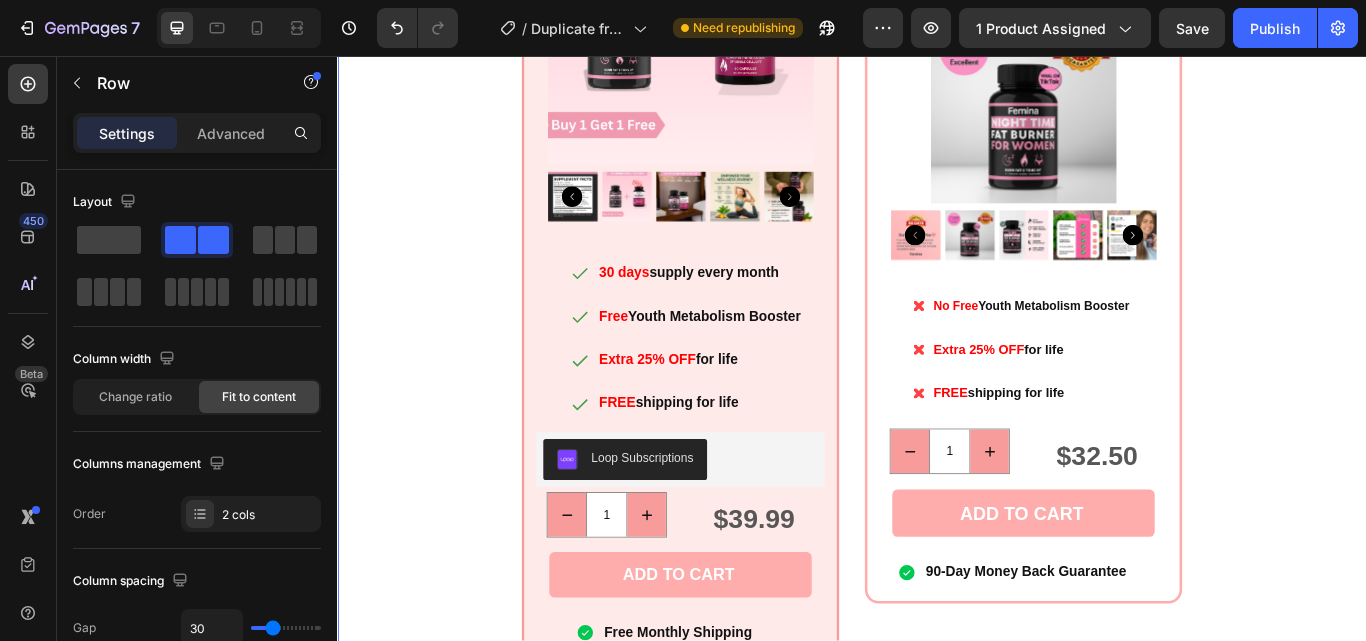 scroll, scrollTop: 10116, scrollLeft: 0, axis: vertical 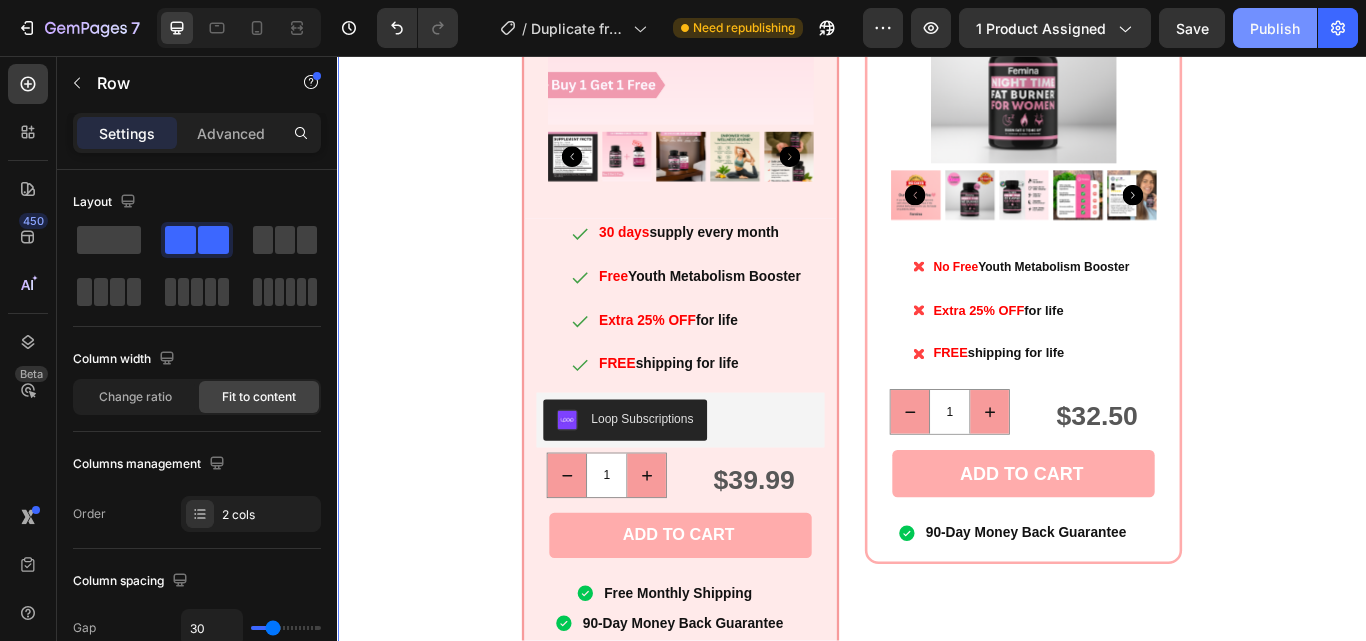 click on "Publish" at bounding box center (1275, 28) 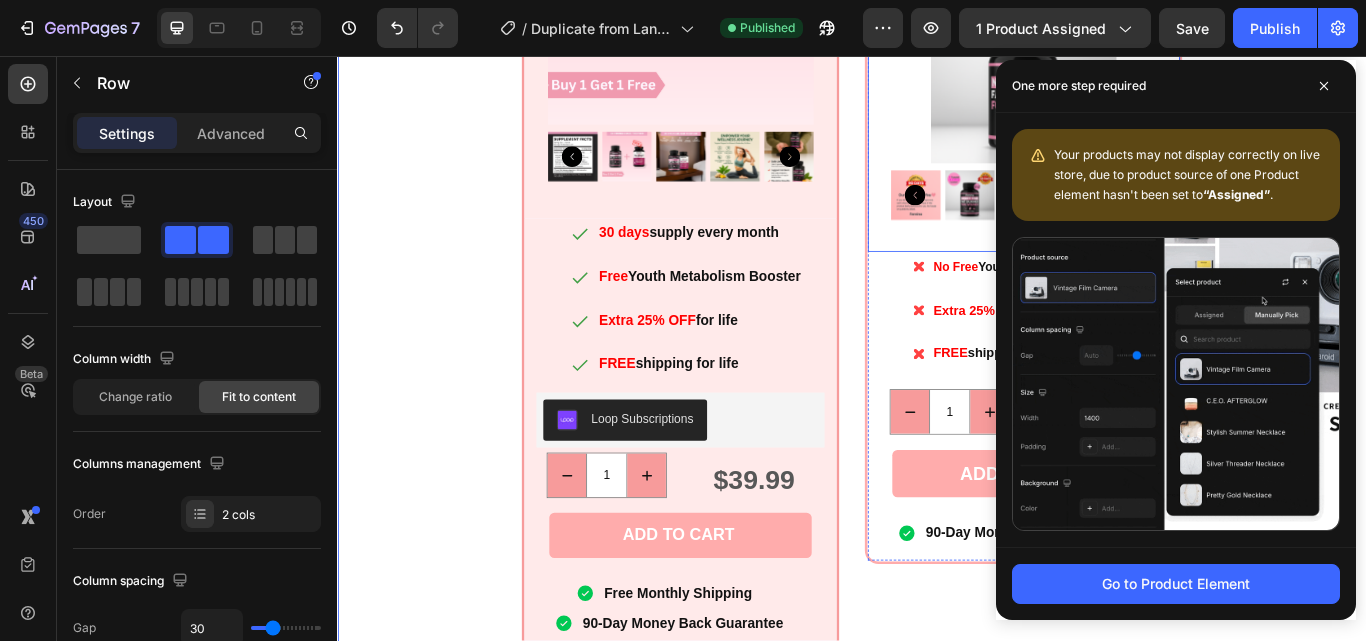 click on "Product Images Row" at bounding box center [1137, 95] 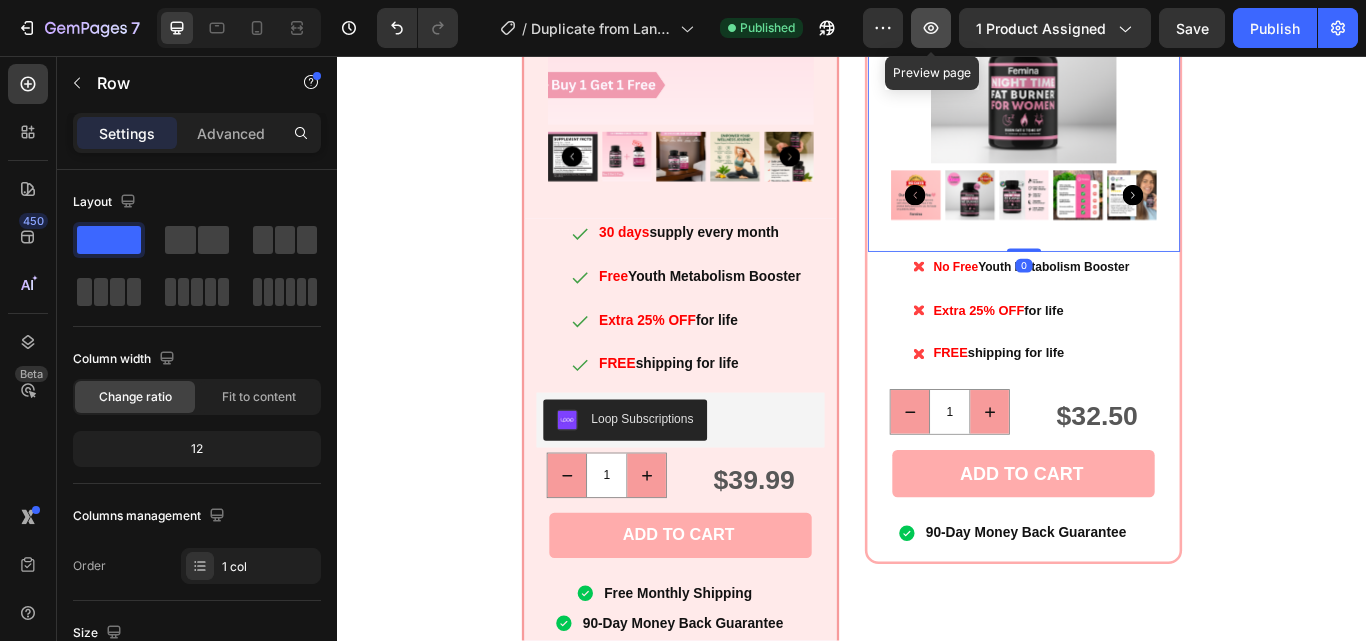 click 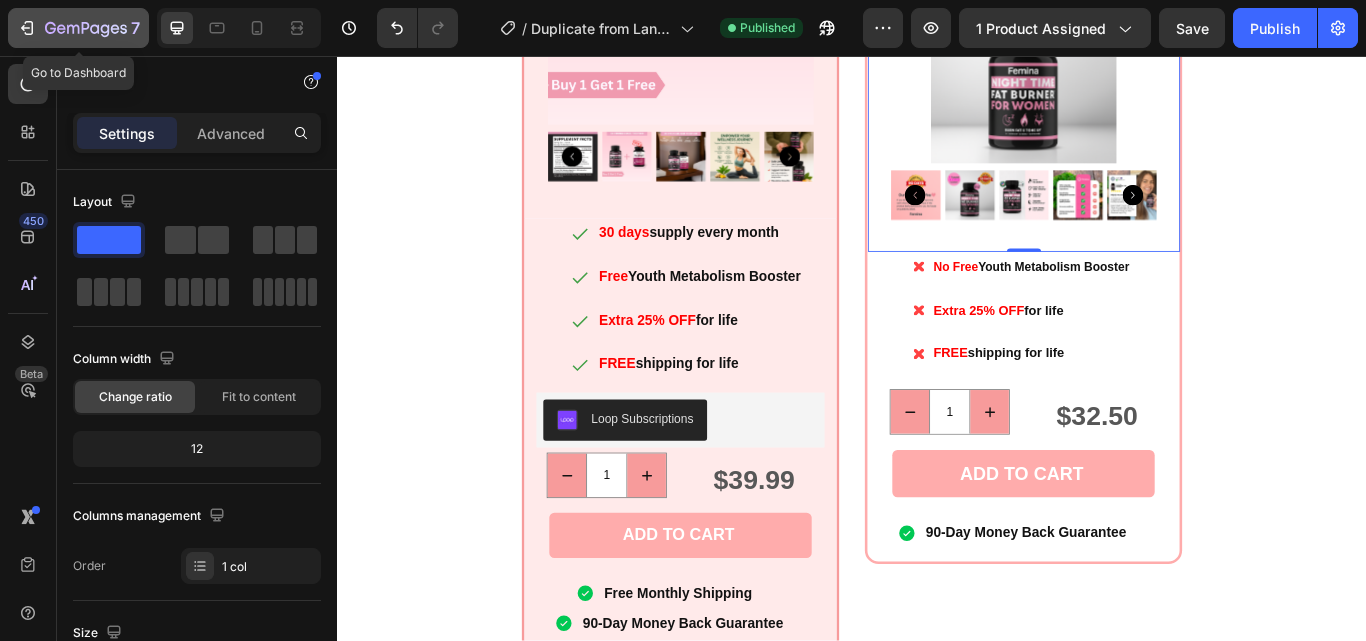 click on "7" 